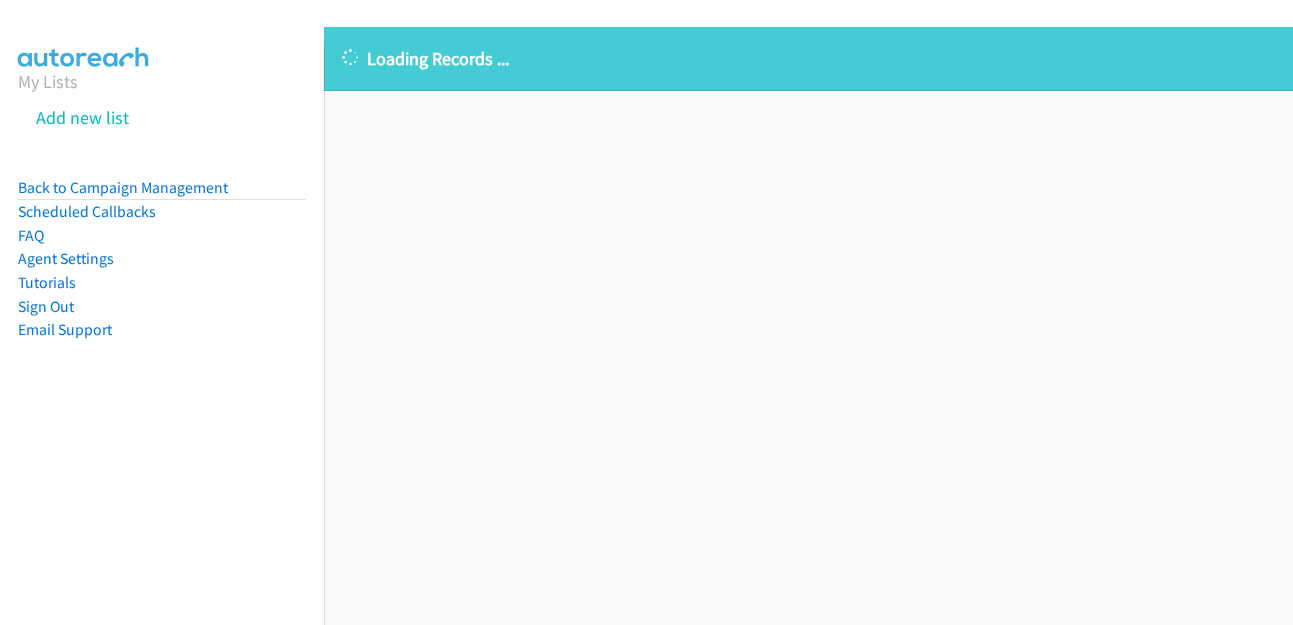 scroll, scrollTop: 0, scrollLeft: 0, axis: both 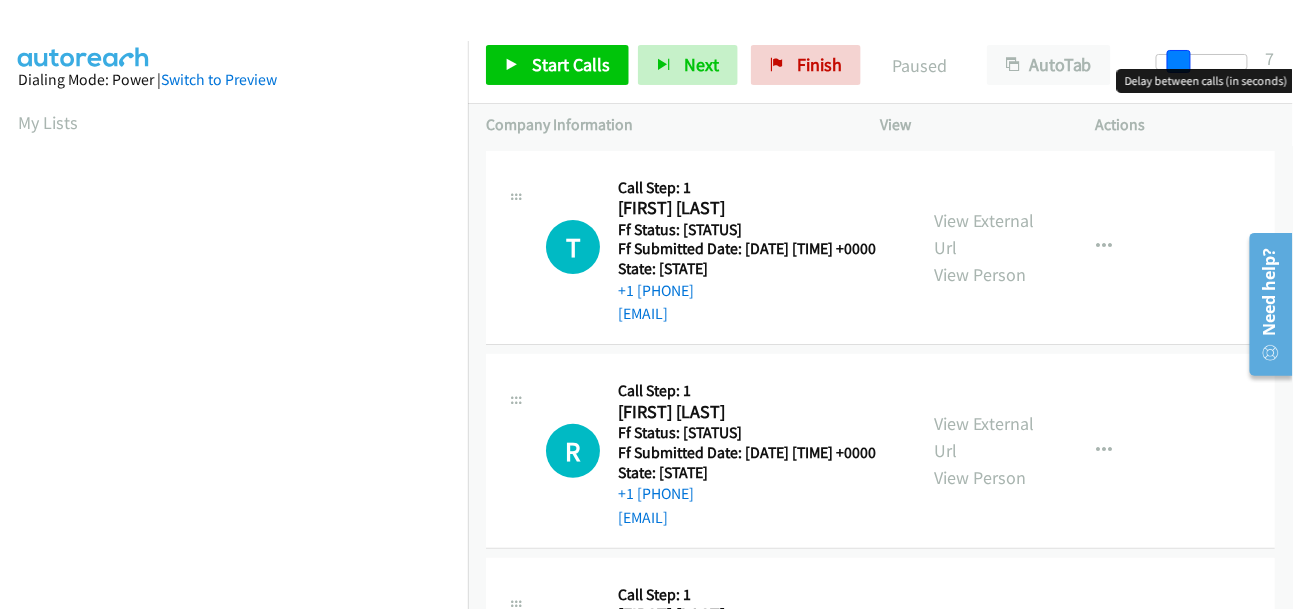 drag, startPoint x: 1164, startPoint y: 66, endPoint x: 1175, endPoint y: 64, distance: 11.18034 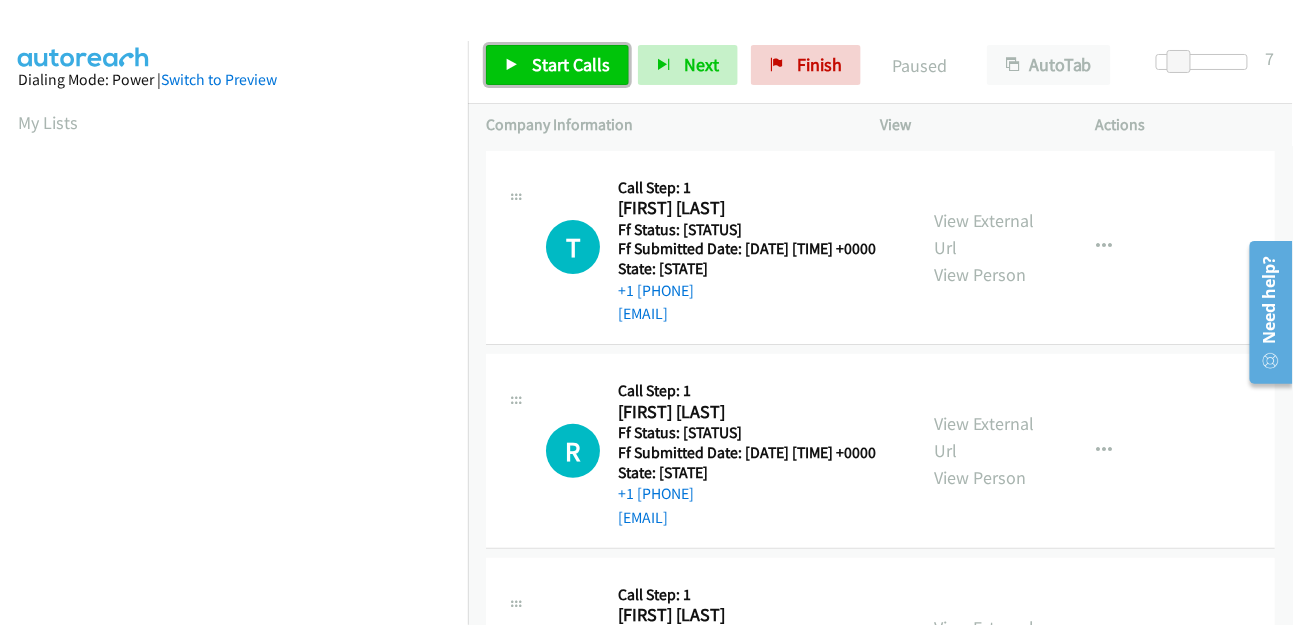click on "Start Calls" at bounding box center [571, 64] 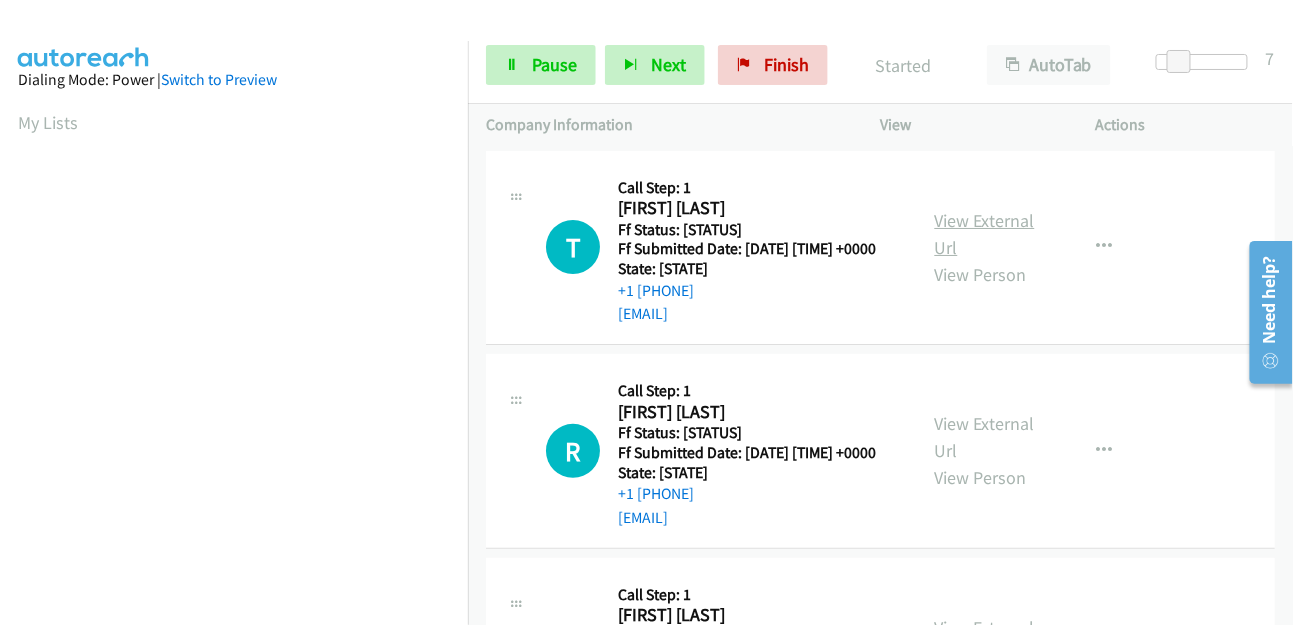 click on "View External Url" at bounding box center (985, 234) 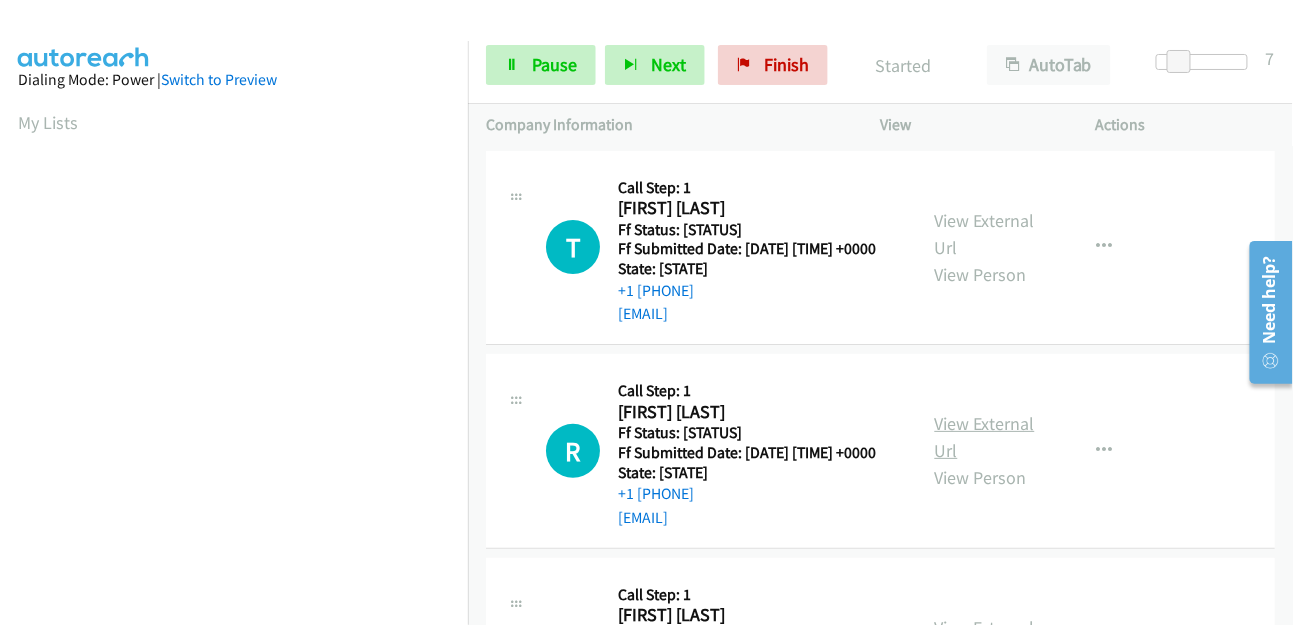 click on "View External Url" at bounding box center (985, 437) 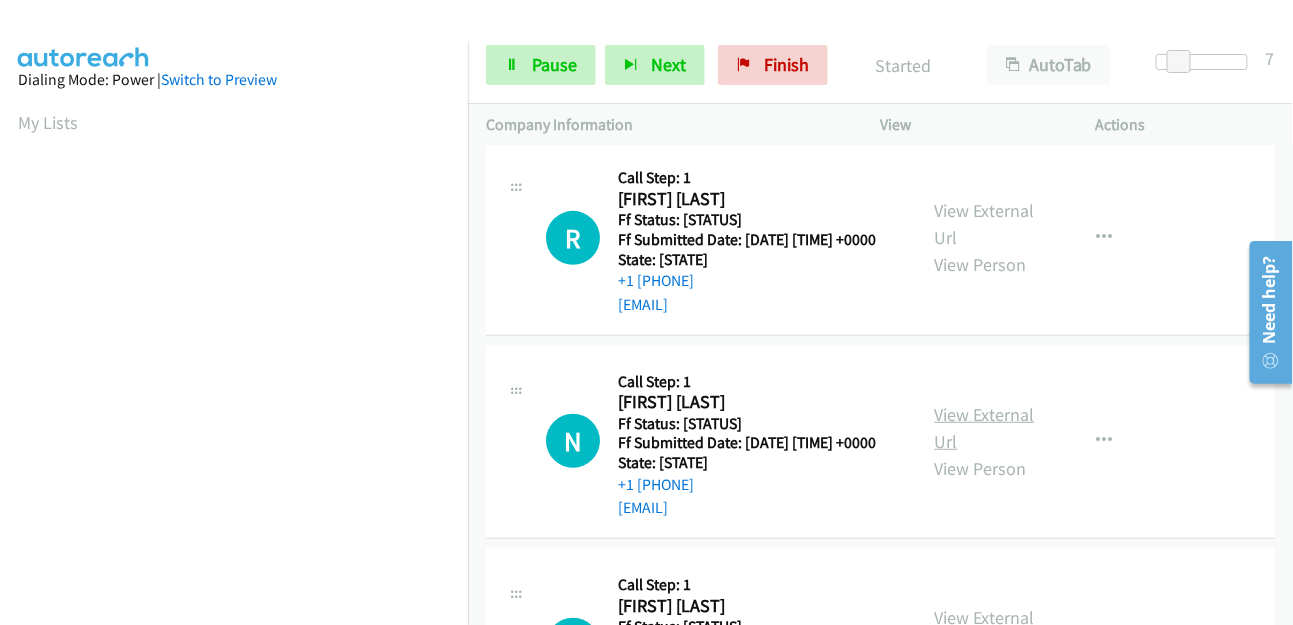 scroll, scrollTop: 222, scrollLeft: 0, axis: vertical 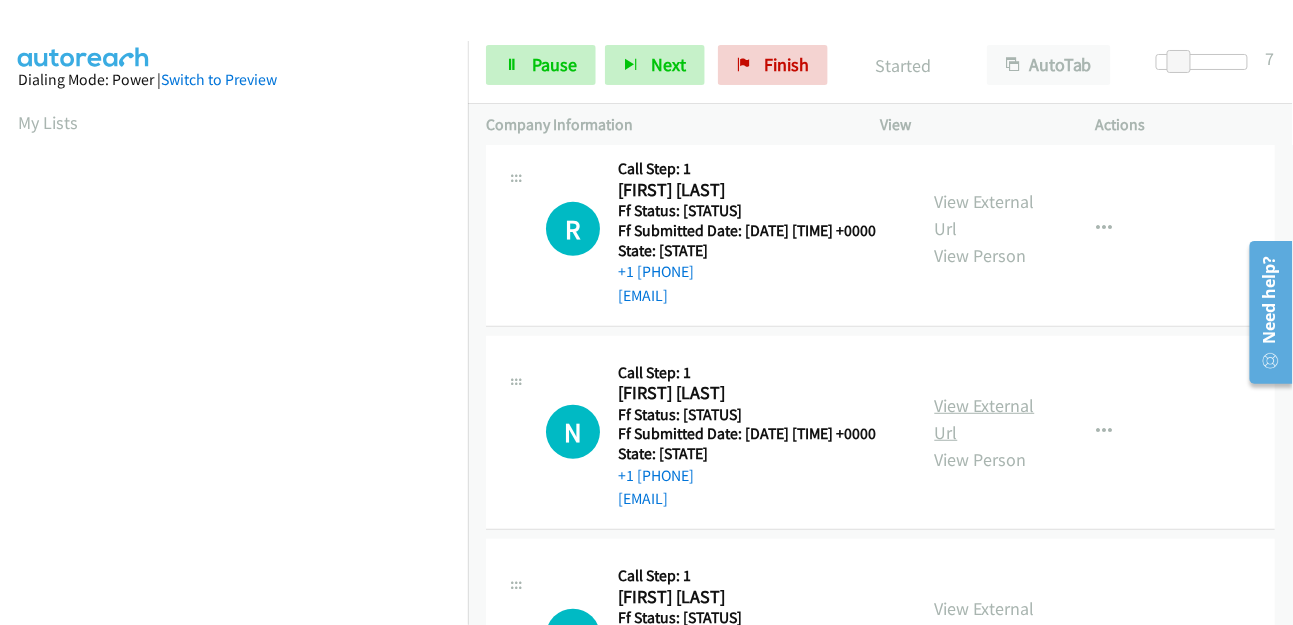 click on "View External Url" at bounding box center [985, 419] 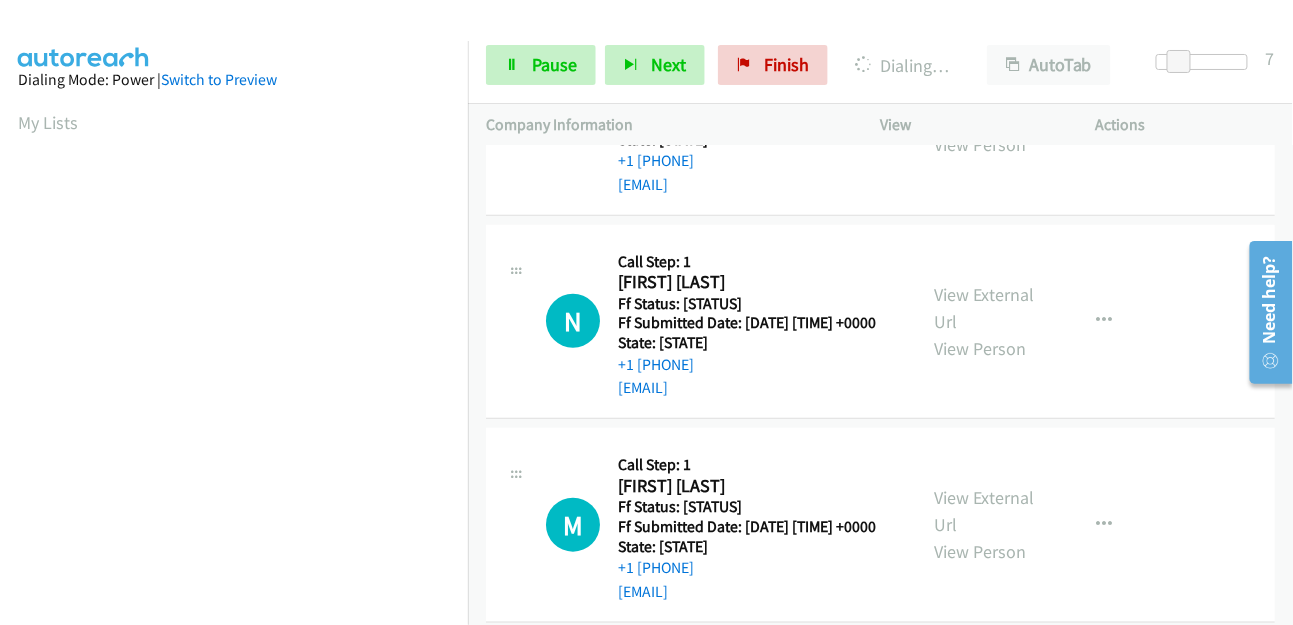 scroll, scrollTop: 555, scrollLeft: 0, axis: vertical 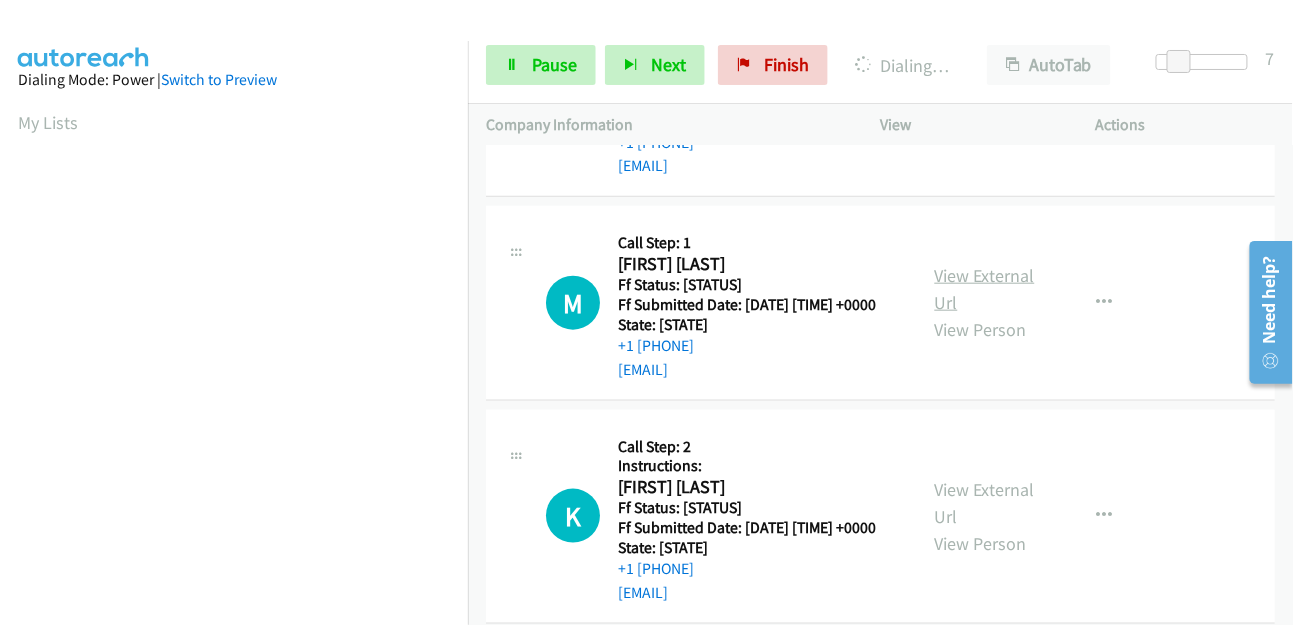click on "View External Url" at bounding box center (985, 289) 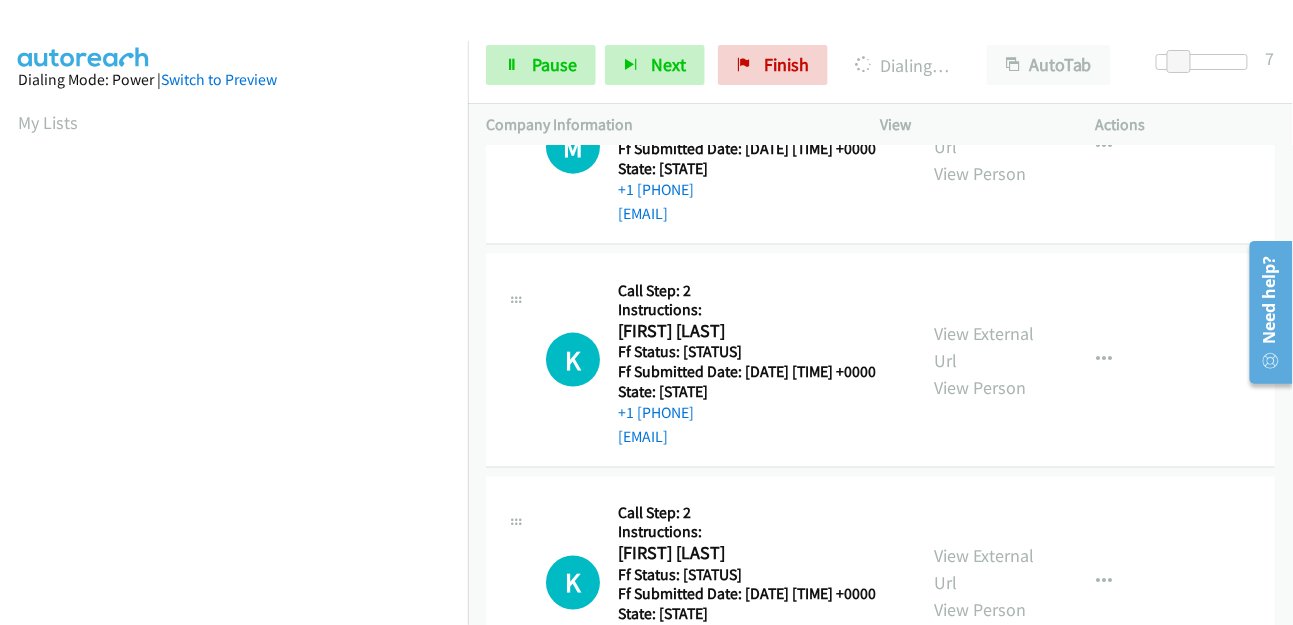 scroll, scrollTop: 777, scrollLeft: 0, axis: vertical 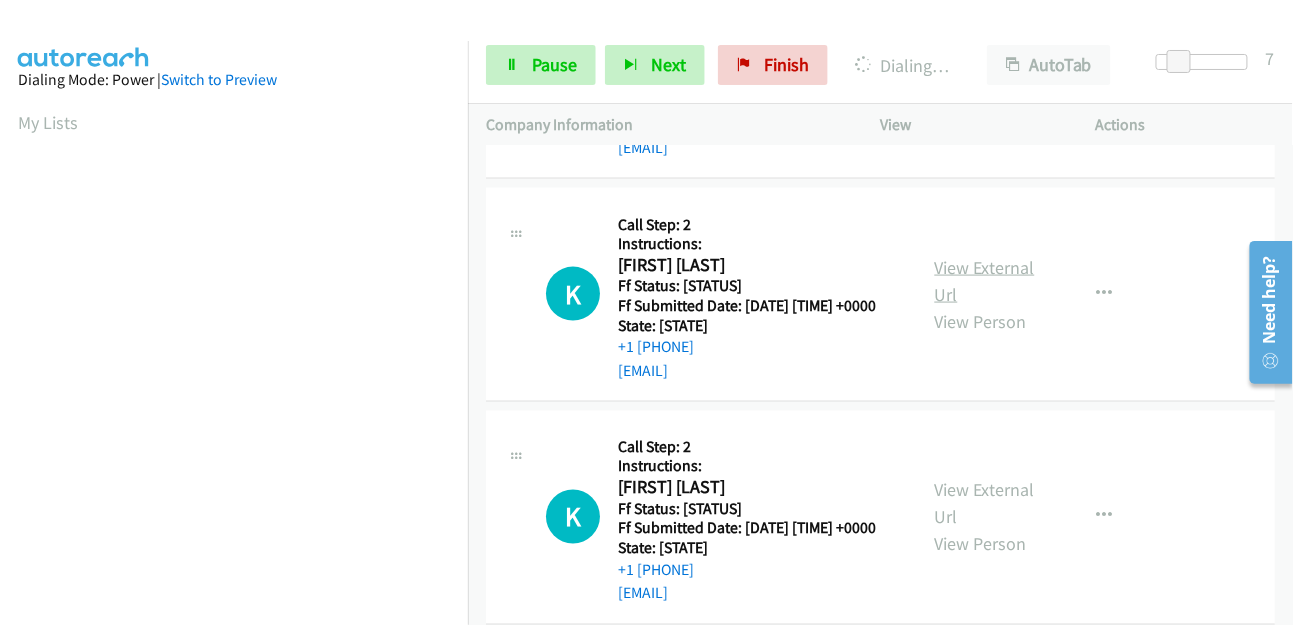 click on "View External Url" at bounding box center [985, 281] 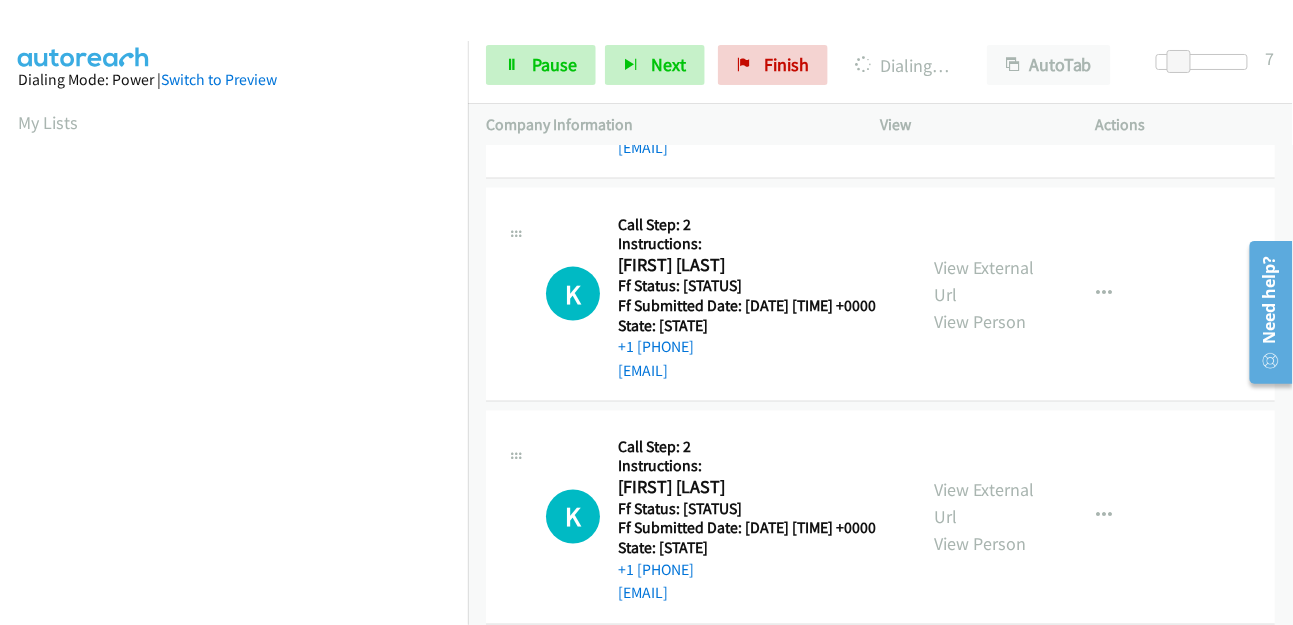 scroll, scrollTop: 1000, scrollLeft: 0, axis: vertical 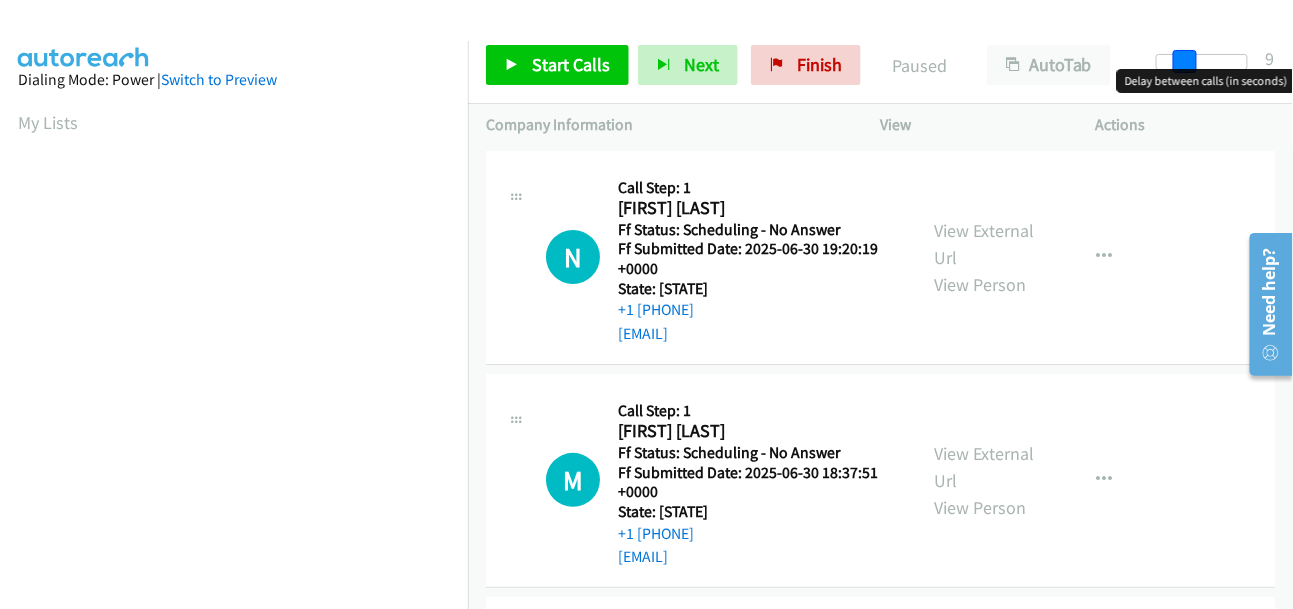 drag, startPoint x: 1158, startPoint y: 66, endPoint x: 1184, endPoint y: 74, distance: 27.202942 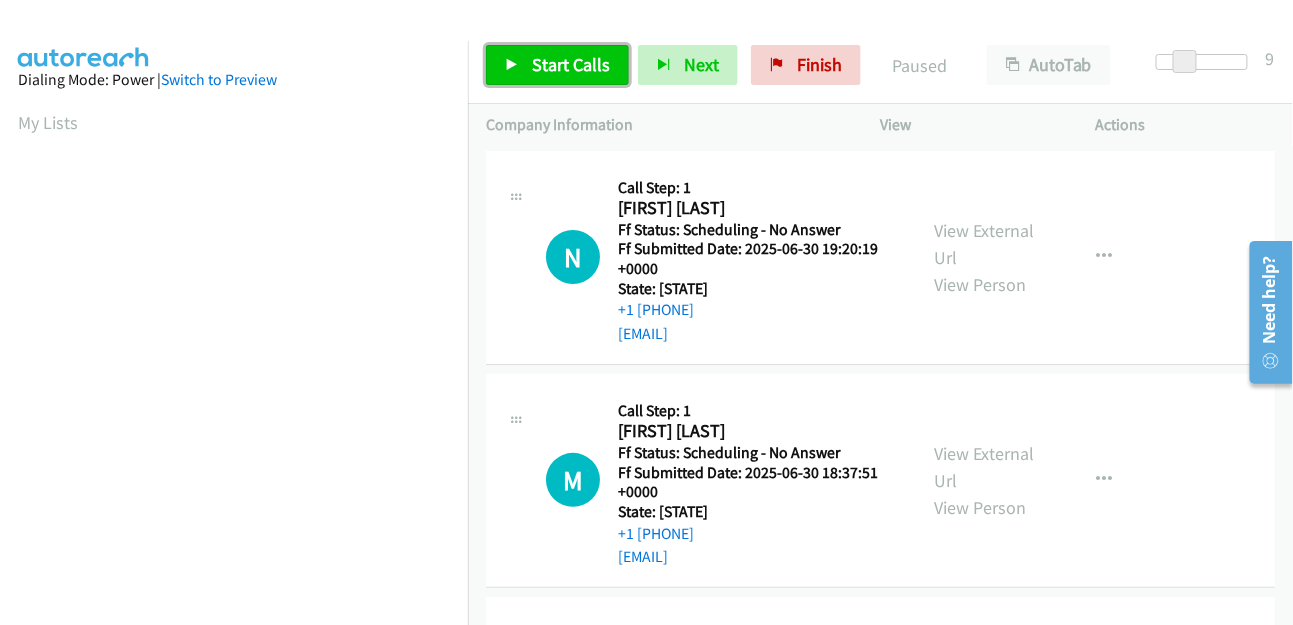 click on "Start Calls" at bounding box center (571, 64) 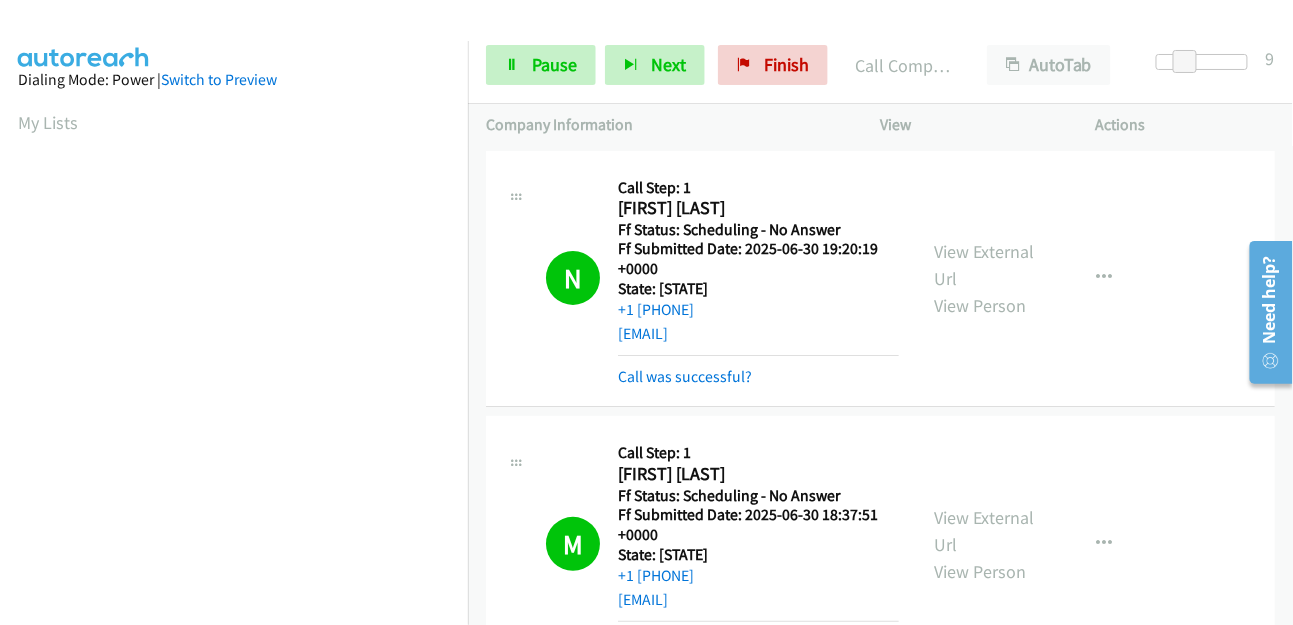 scroll, scrollTop: 498, scrollLeft: 0, axis: vertical 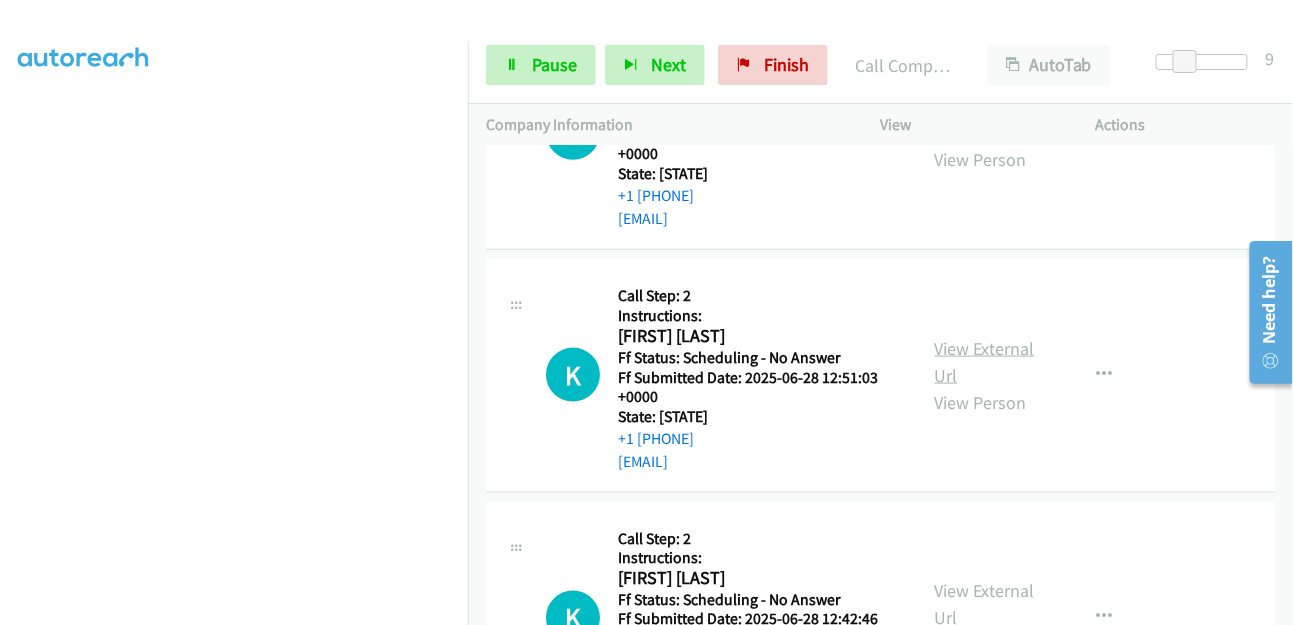 click on "View External Url" at bounding box center [985, 362] 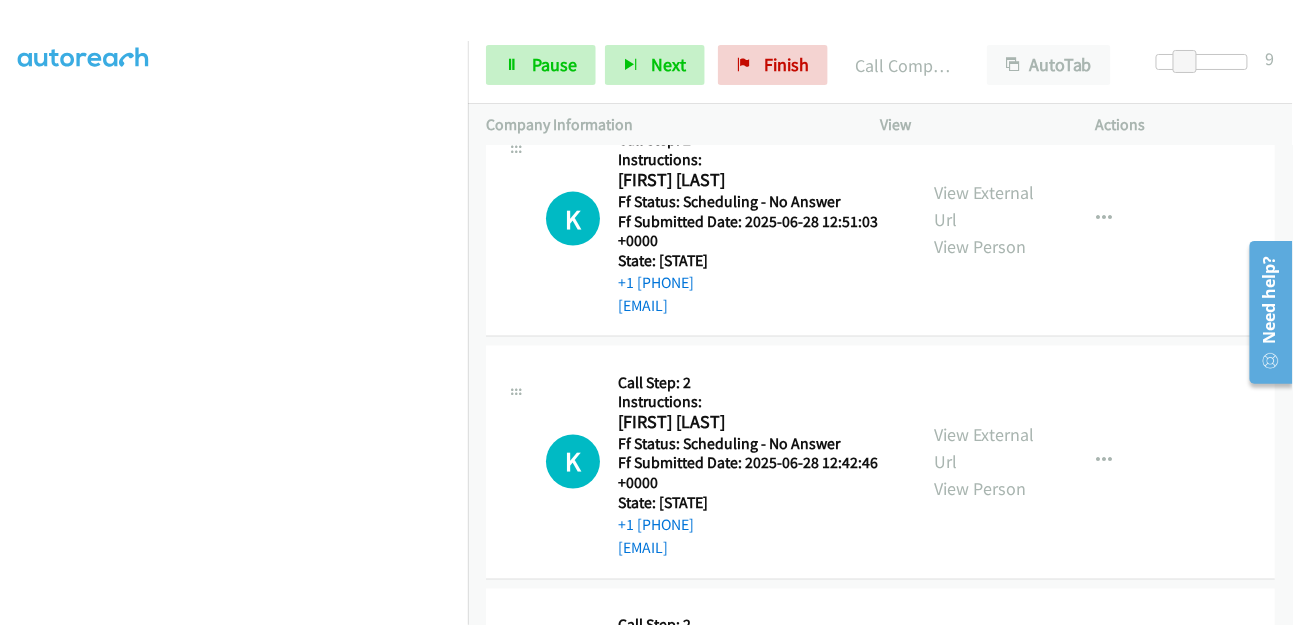 scroll, scrollTop: 888, scrollLeft: 0, axis: vertical 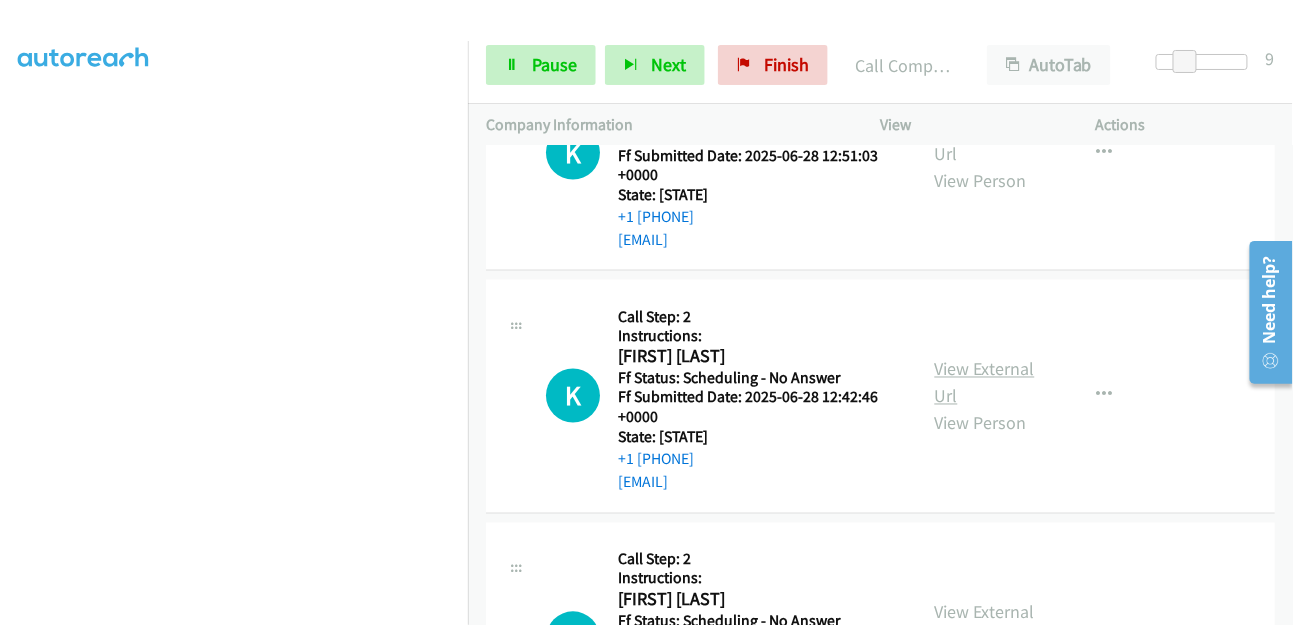 click on "View External Url" at bounding box center [985, 383] 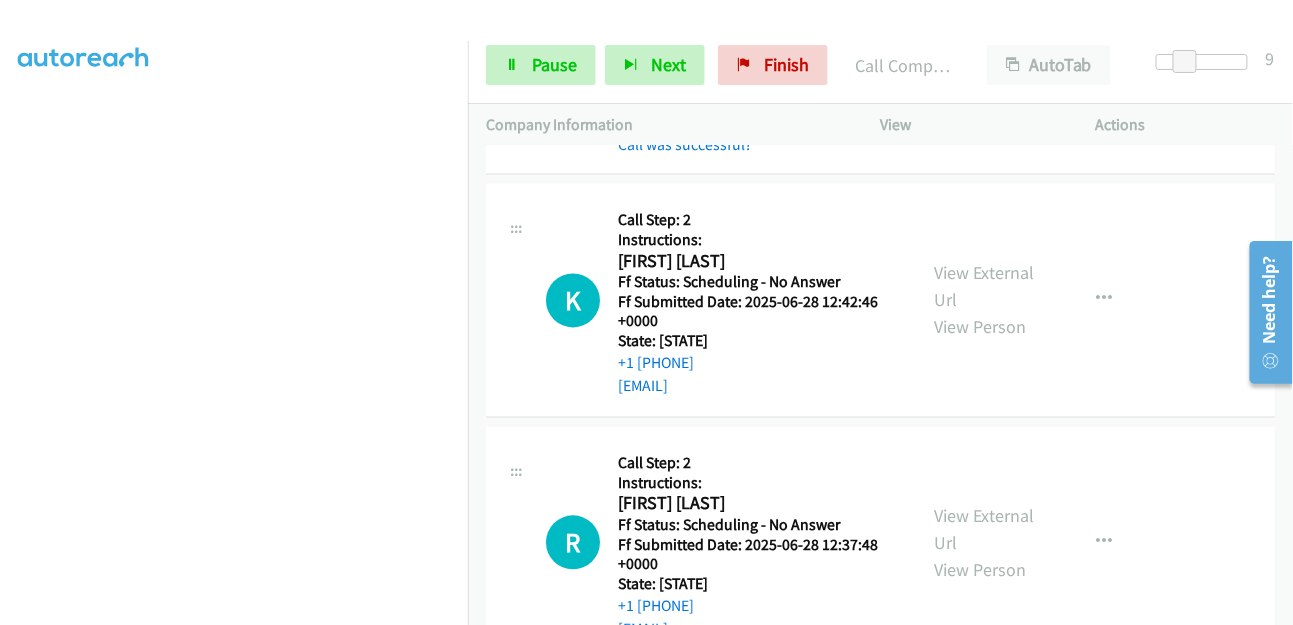 scroll, scrollTop: 1174, scrollLeft: 0, axis: vertical 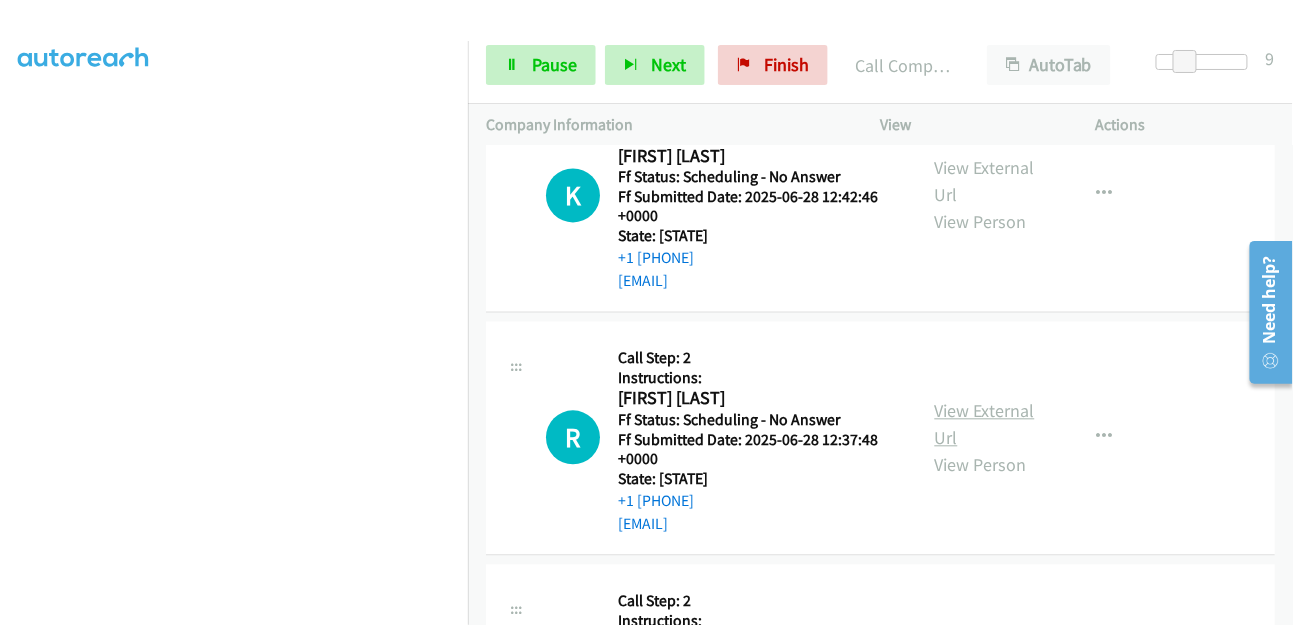 click on "View External Url" at bounding box center (985, 425) 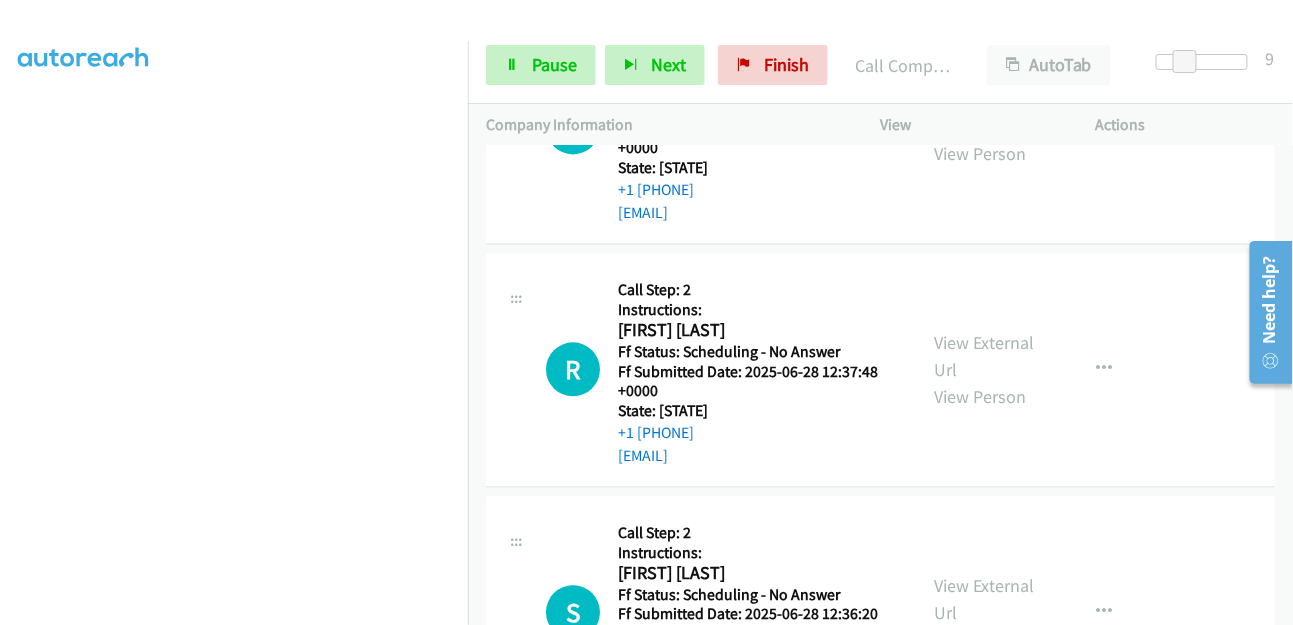 scroll, scrollTop: 1507, scrollLeft: 0, axis: vertical 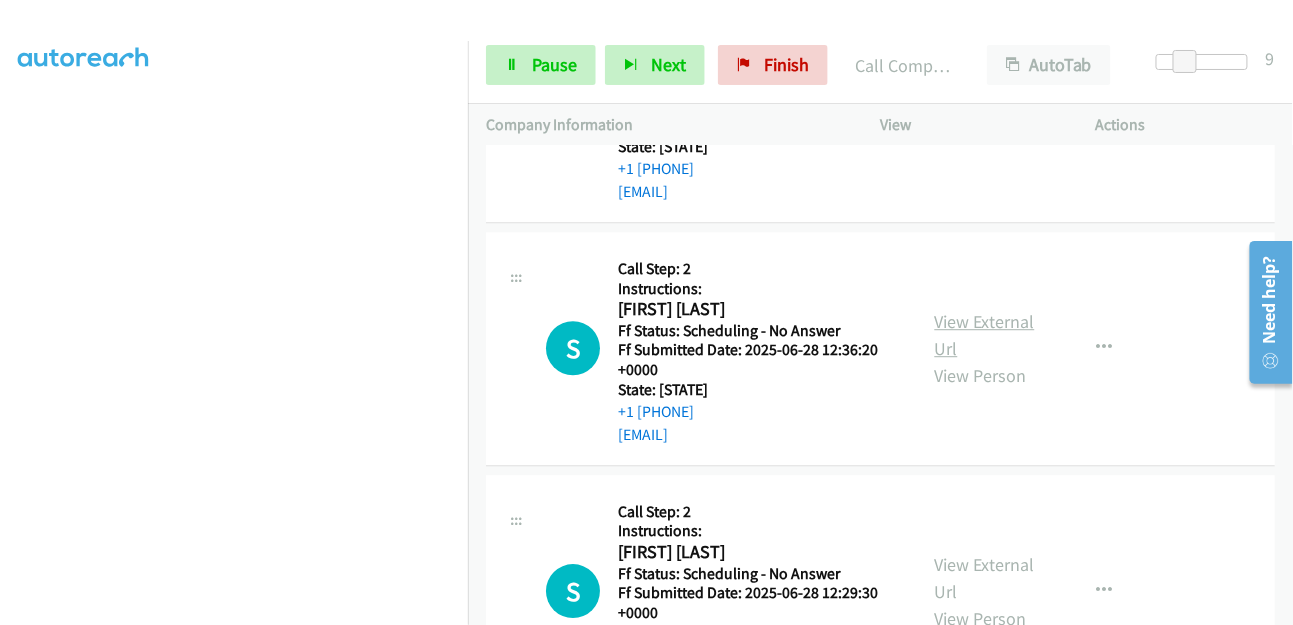 click on "View External Url" at bounding box center [985, 335] 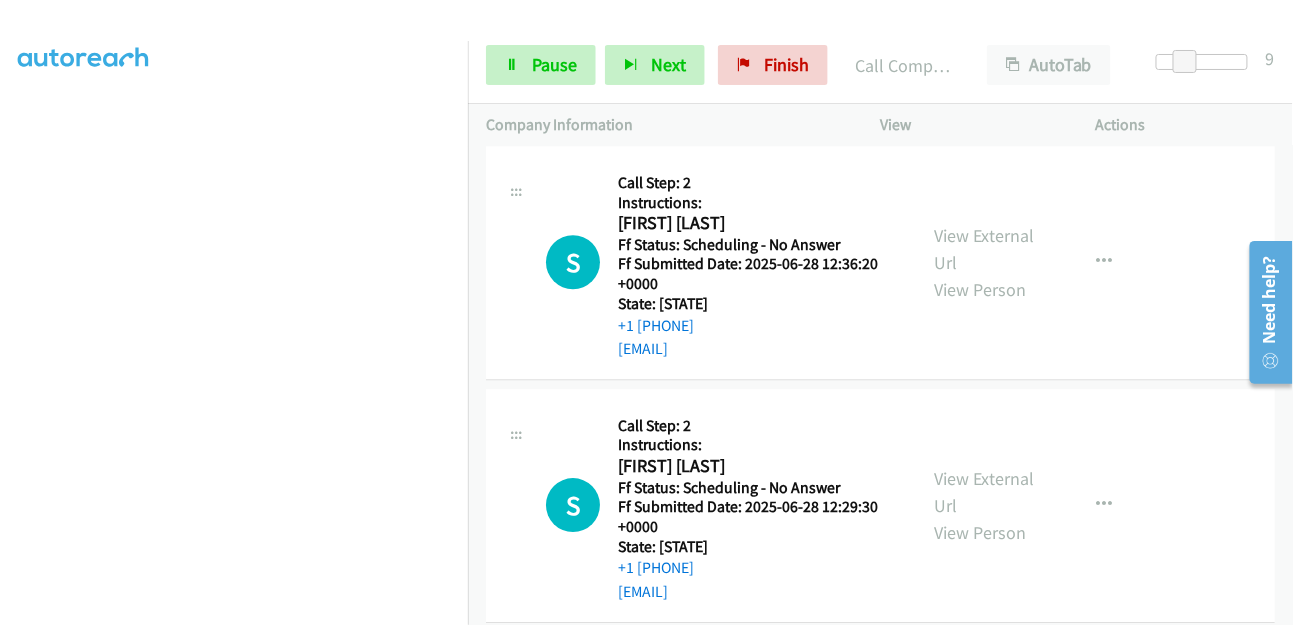 scroll, scrollTop: 1729, scrollLeft: 0, axis: vertical 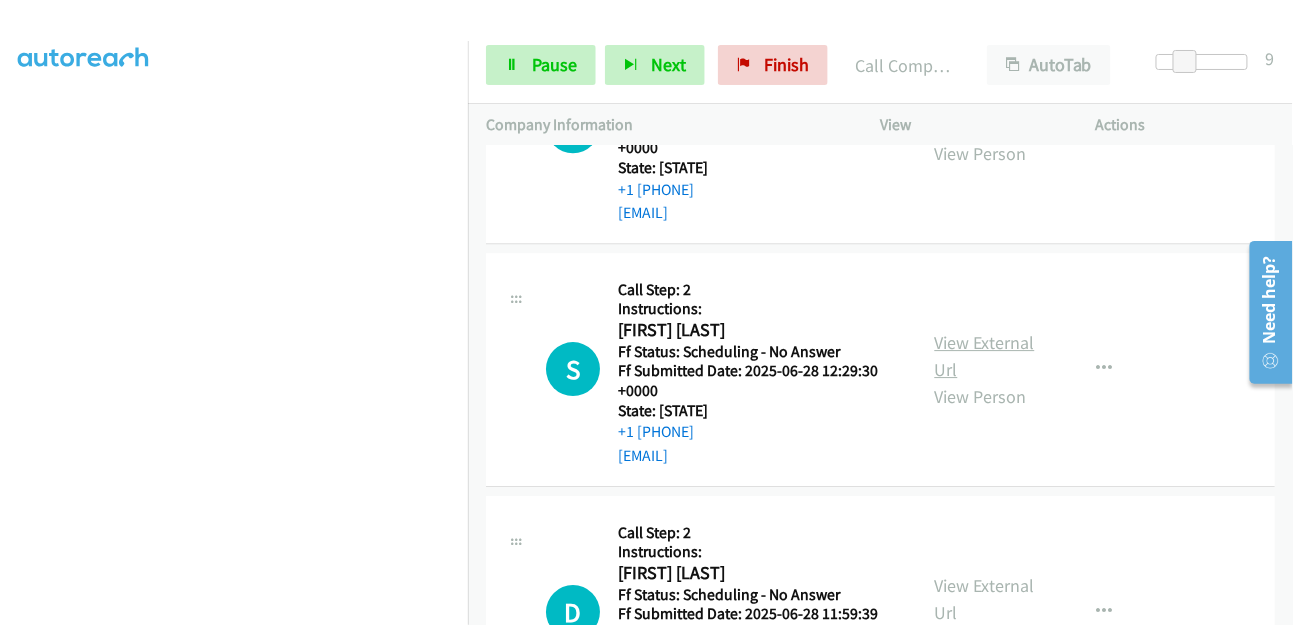 click on "View External Url" at bounding box center (985, 356) 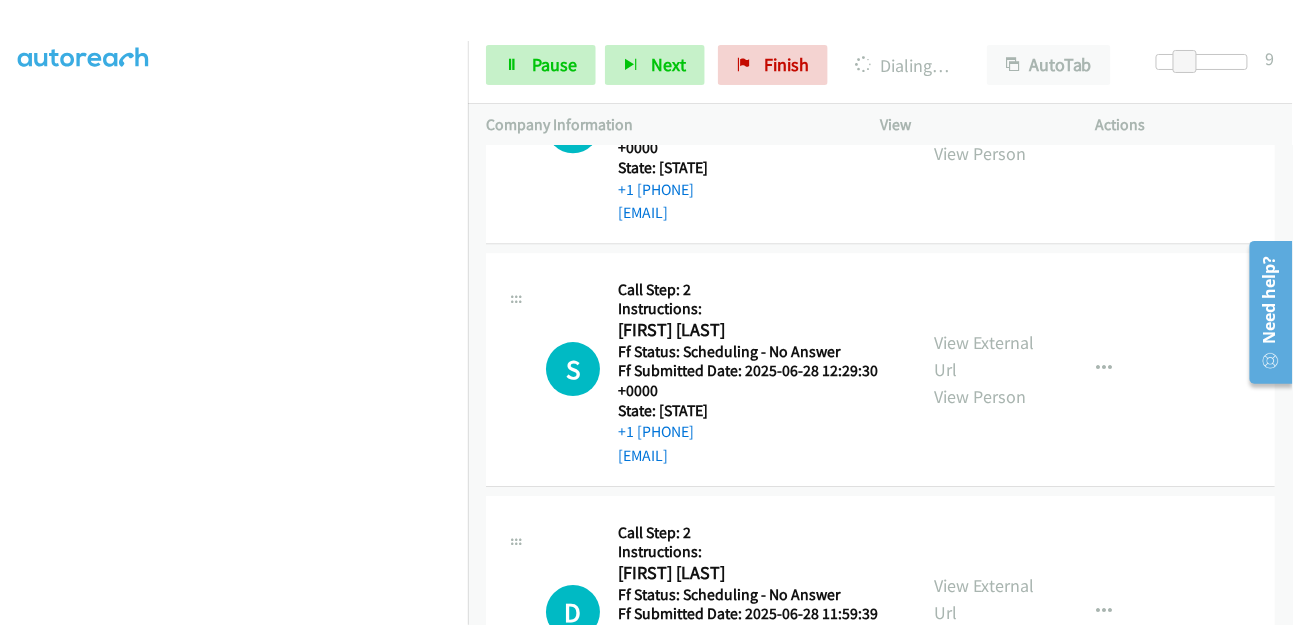scroll, scrollTop: 53, scrollLeft: 0, axis: vertical 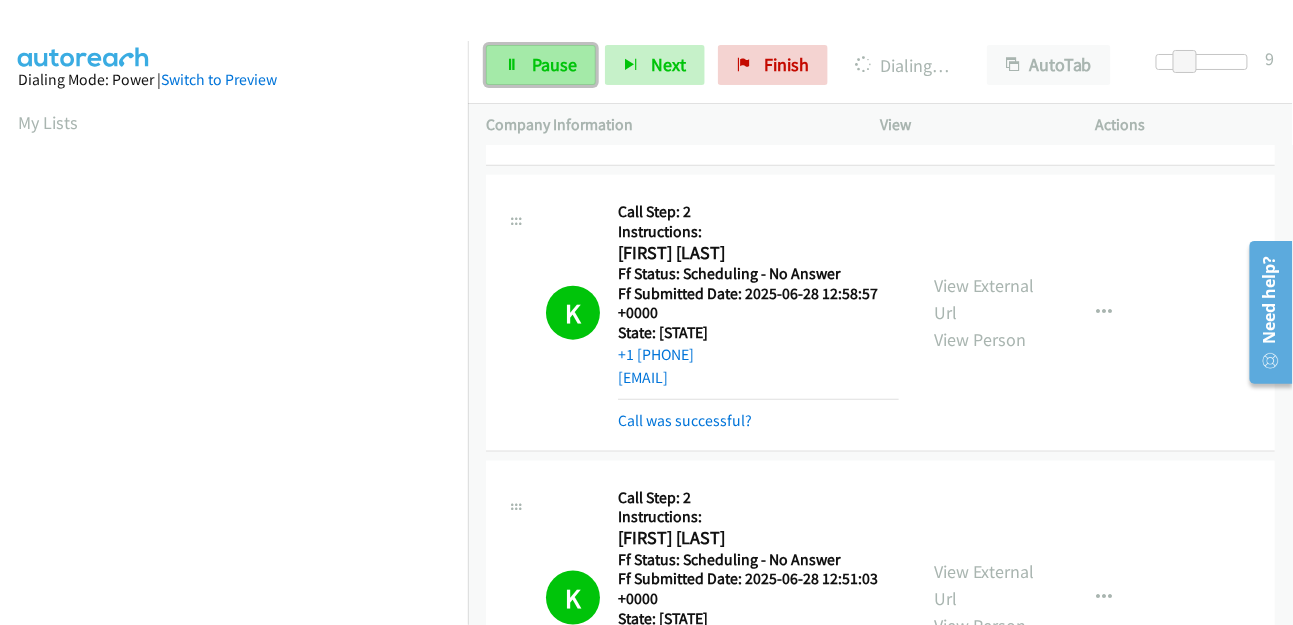 click on "Pause" at bounding box center [554, 64] 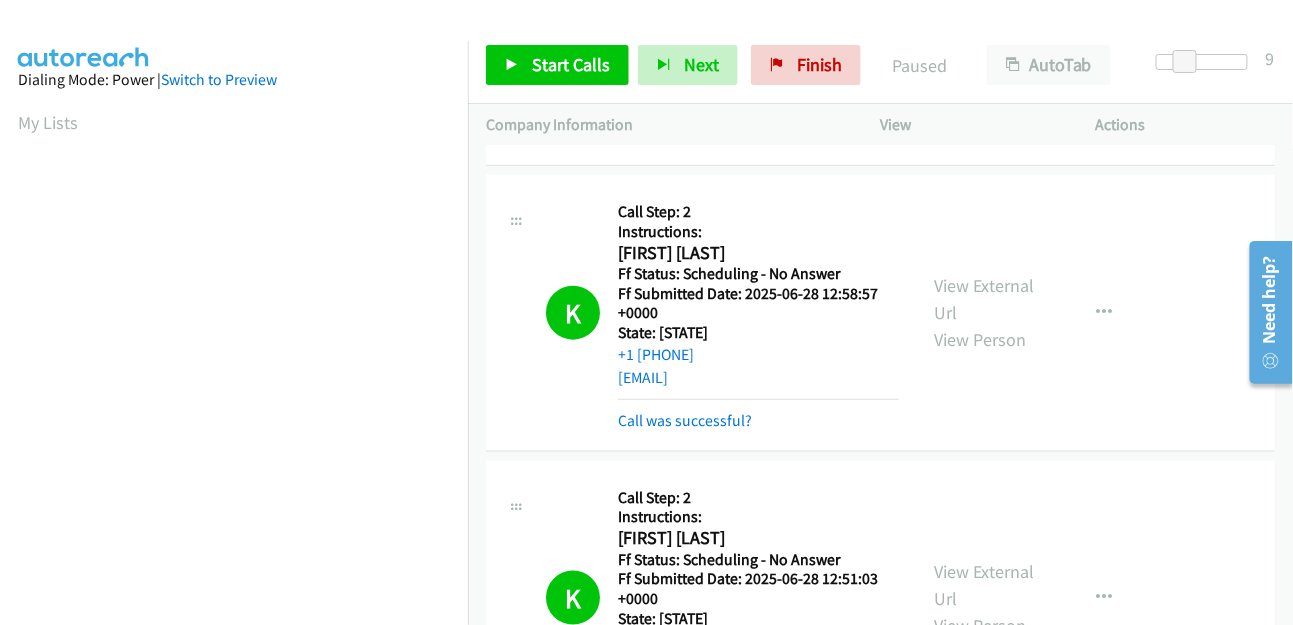 scroll, scrollTop: 498, scrollLeft: 0, axis: vertical 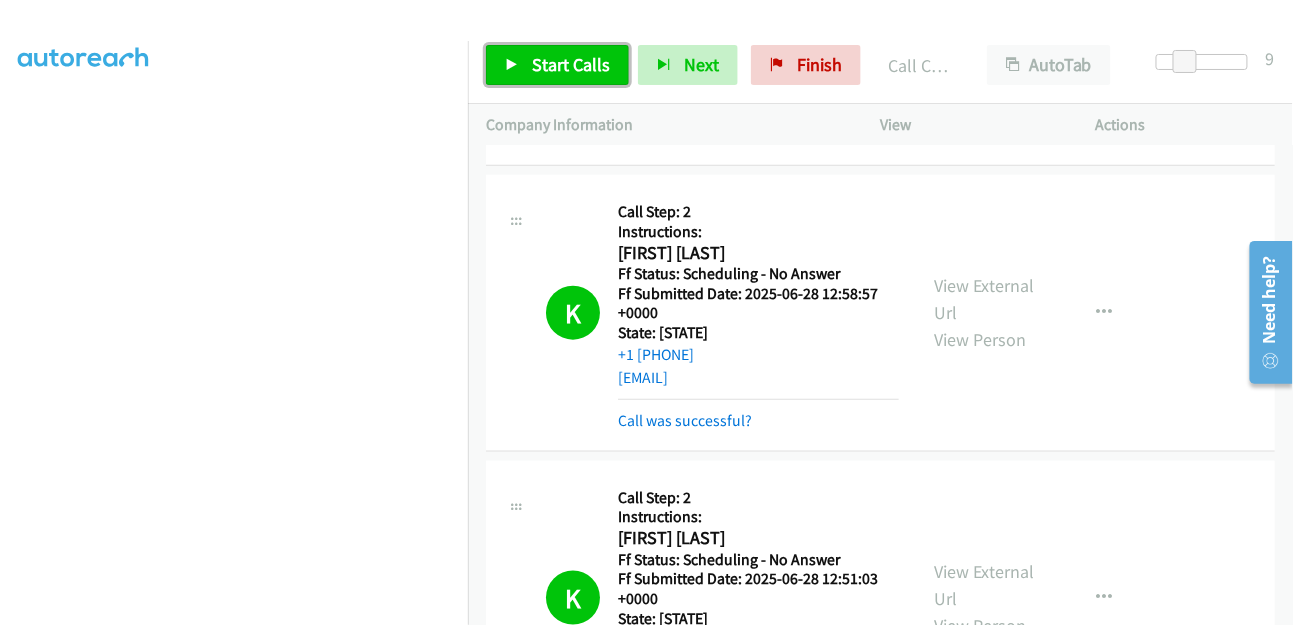 click on "Start Calls" at bounding box center (571, 64) 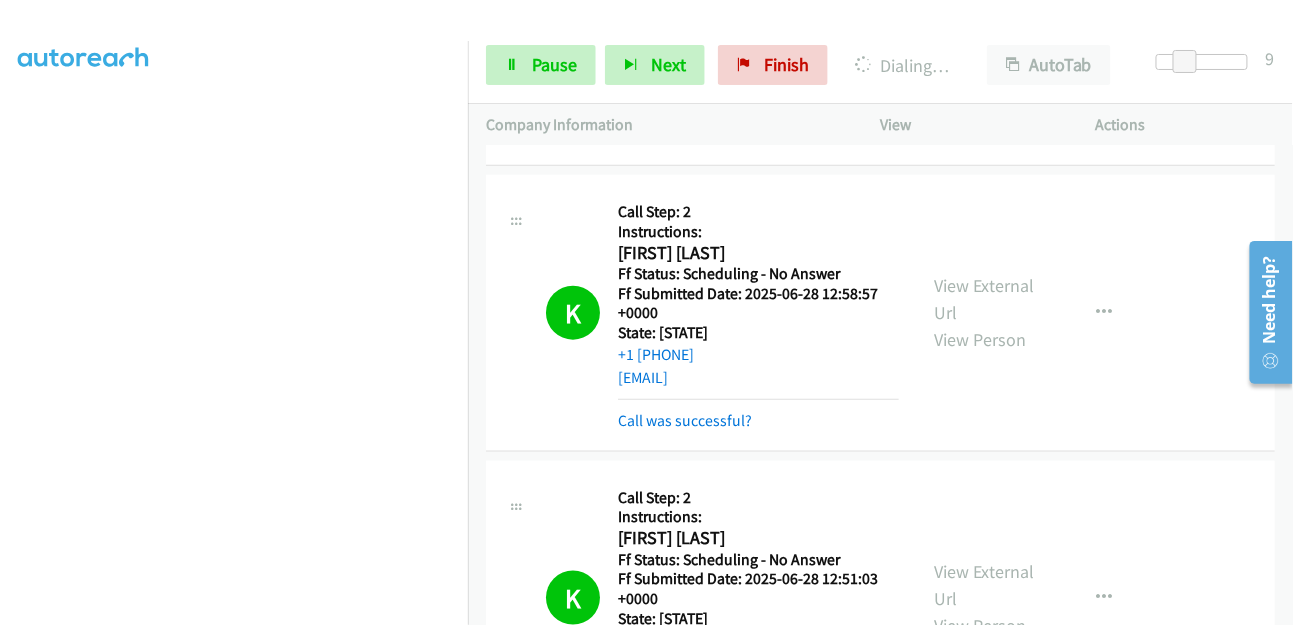 scroll, scrollTop: 0, scrollLeft: 0, axis: both 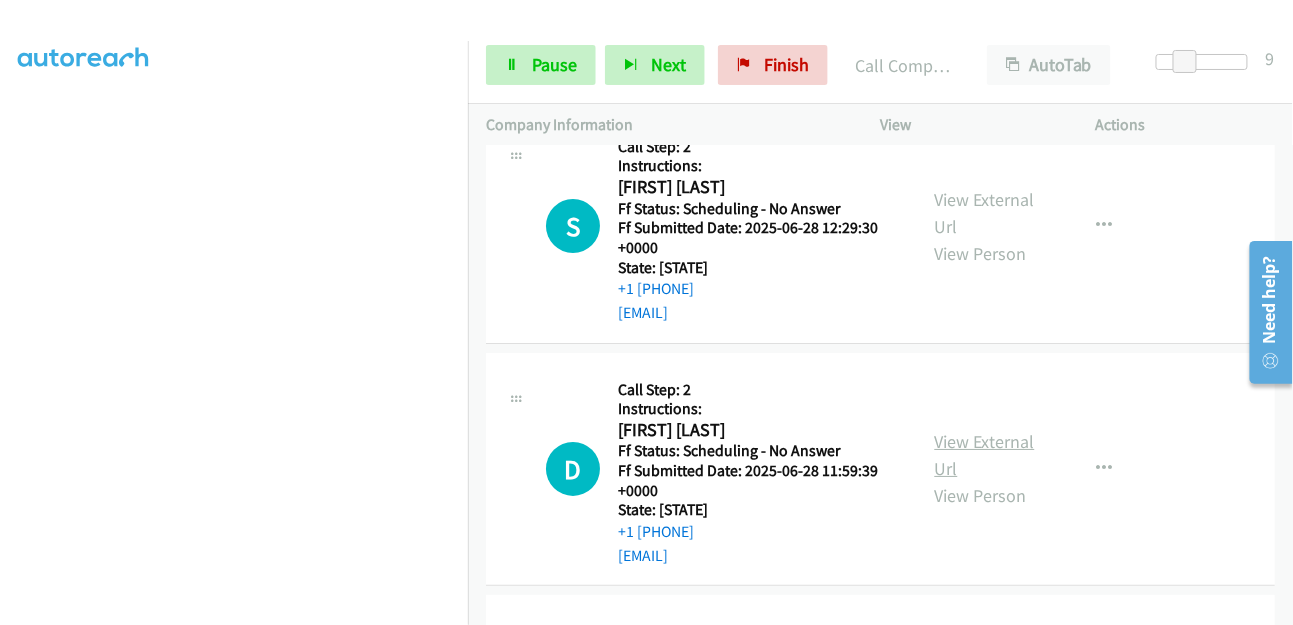 click on "View External Url" at bounding box center (985, 455) 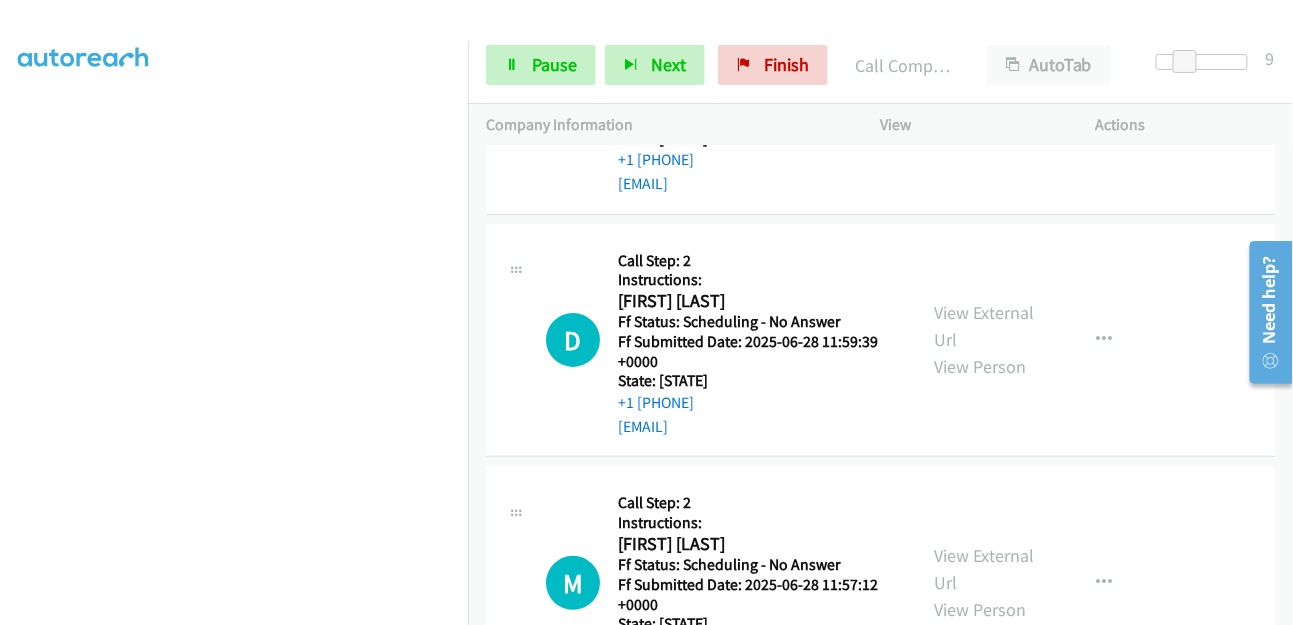 scroll, scrollTop: 2222, scrollLeft: 0, axis: vertical 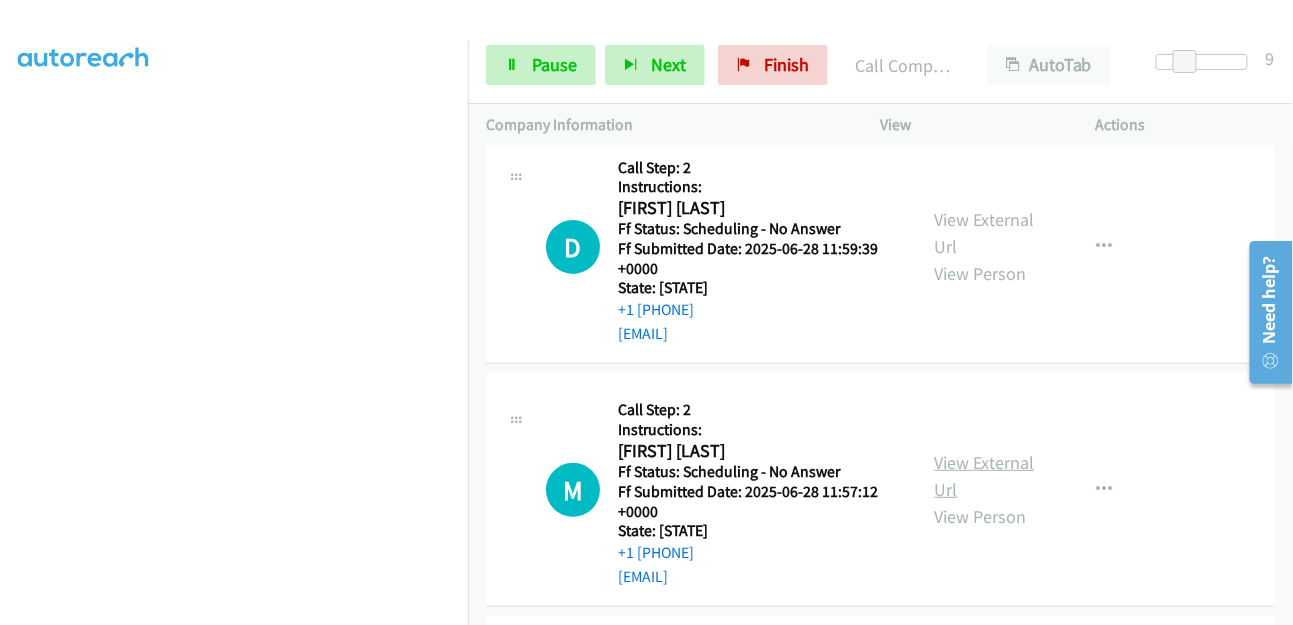 click on "View External Url" at bounding box center (985, 476) 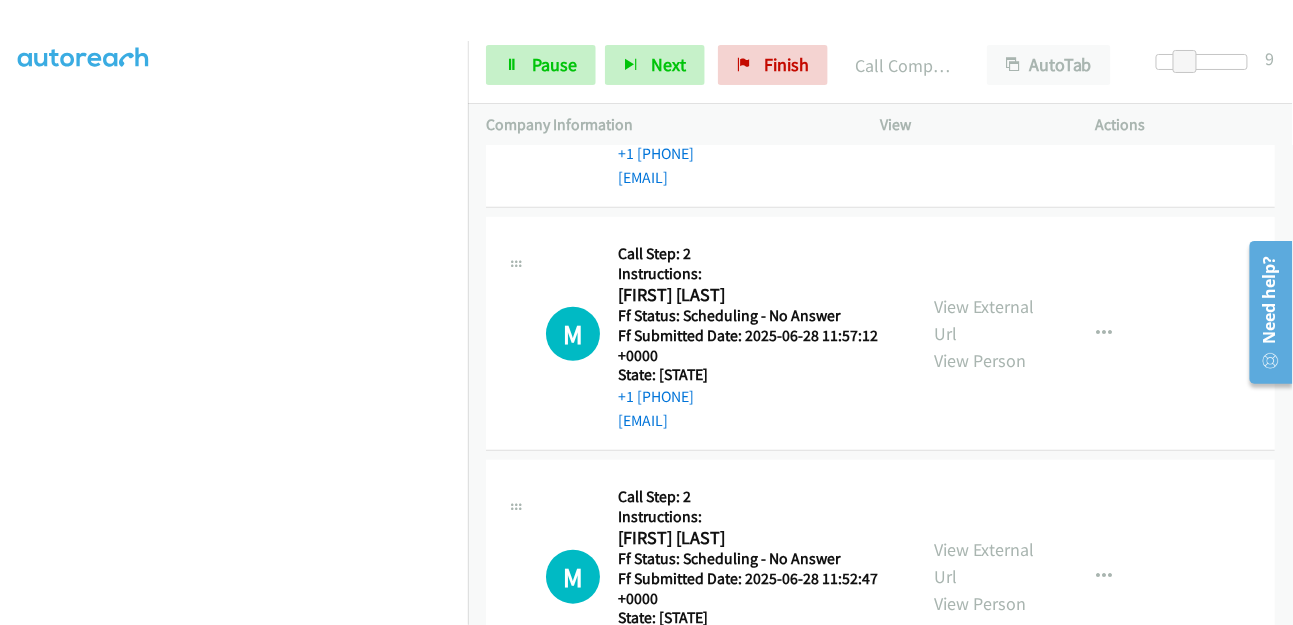 scroll, scrollTop: 2444, scrollLeft: 0, axis: vertical 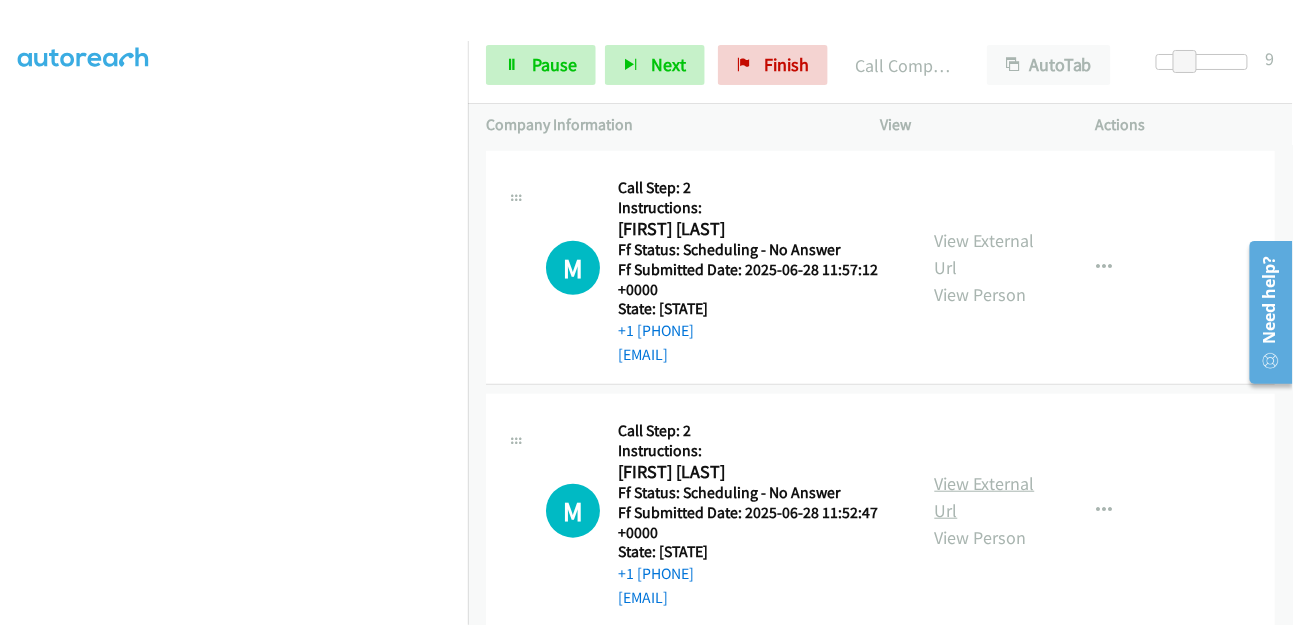 click on "View External Url" at bounding box center (985, 497) 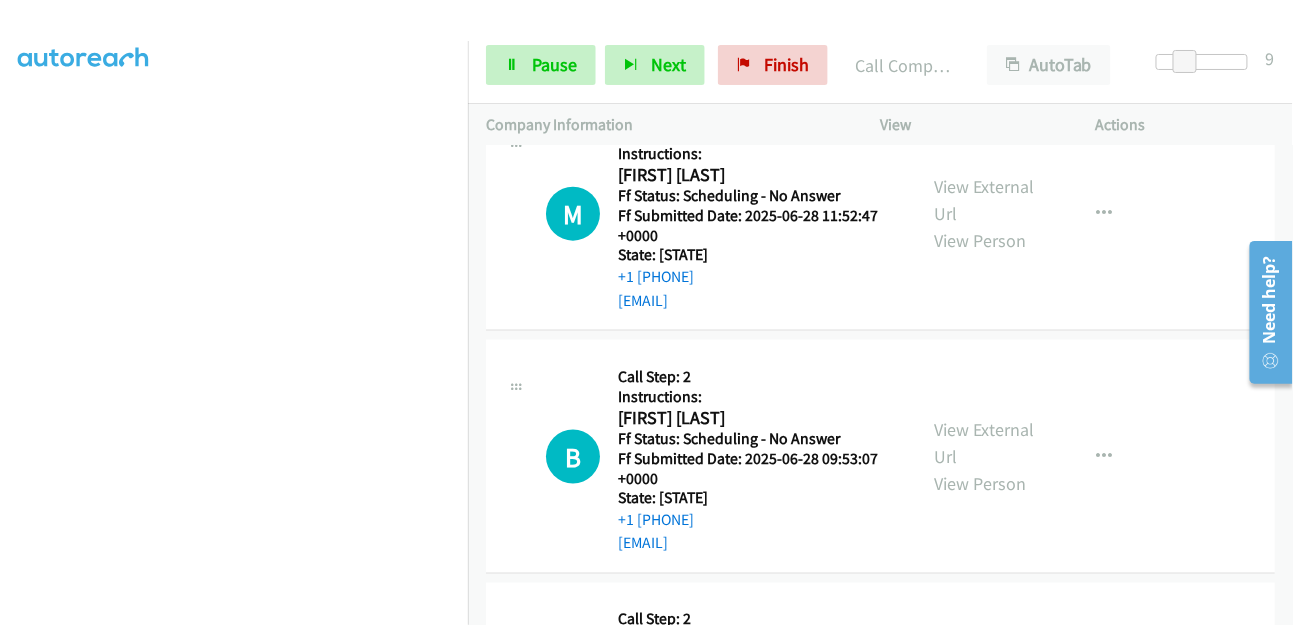 scroll, scrollTop: 2973, scrollLeft: 0, axis: vertical 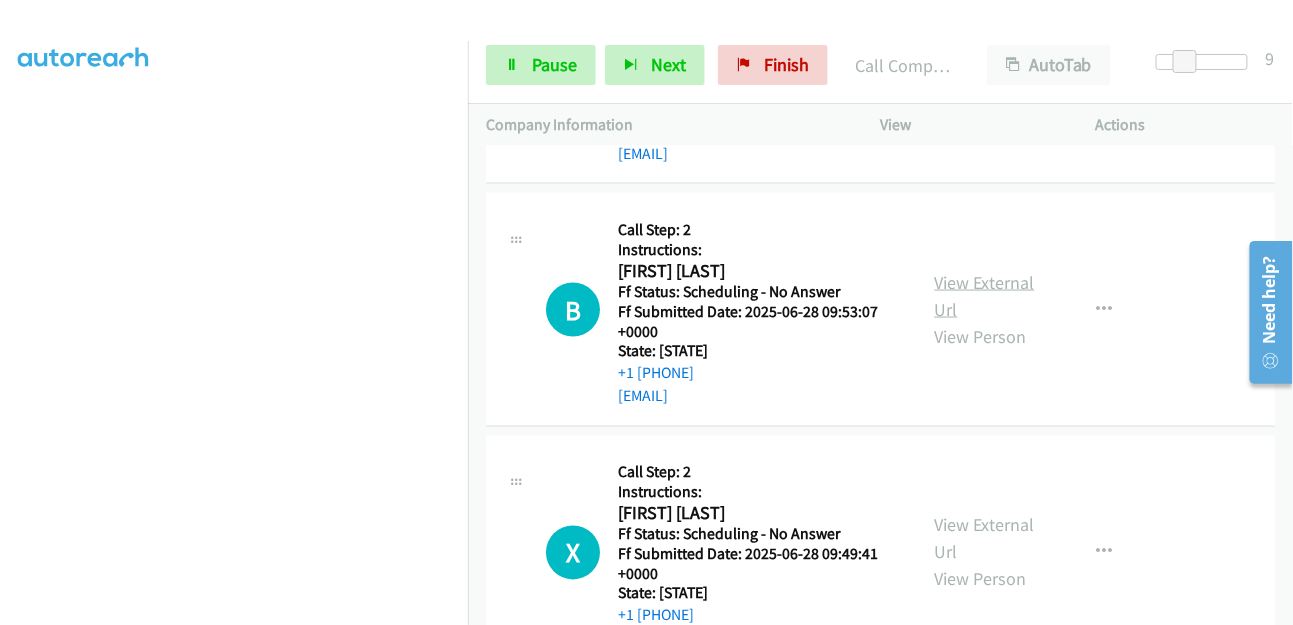 click on "View External Url" at bounding box center (985, 296) 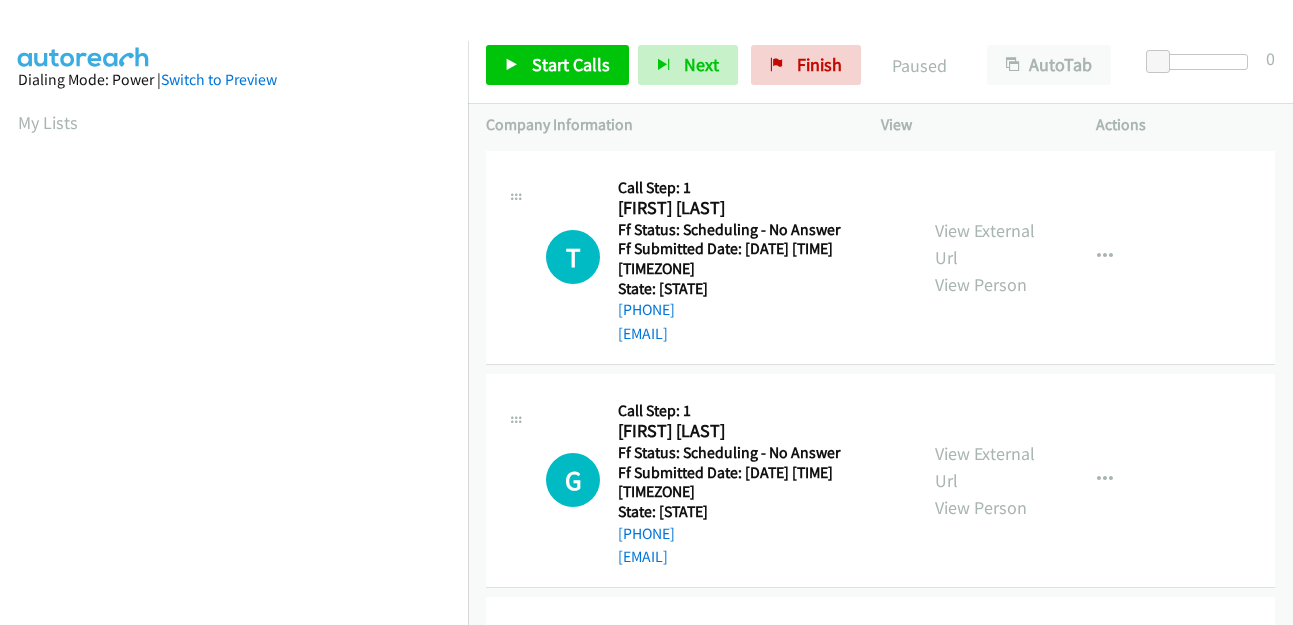scroll, scrollTop: 0, scrollLeft: 0, axis: both 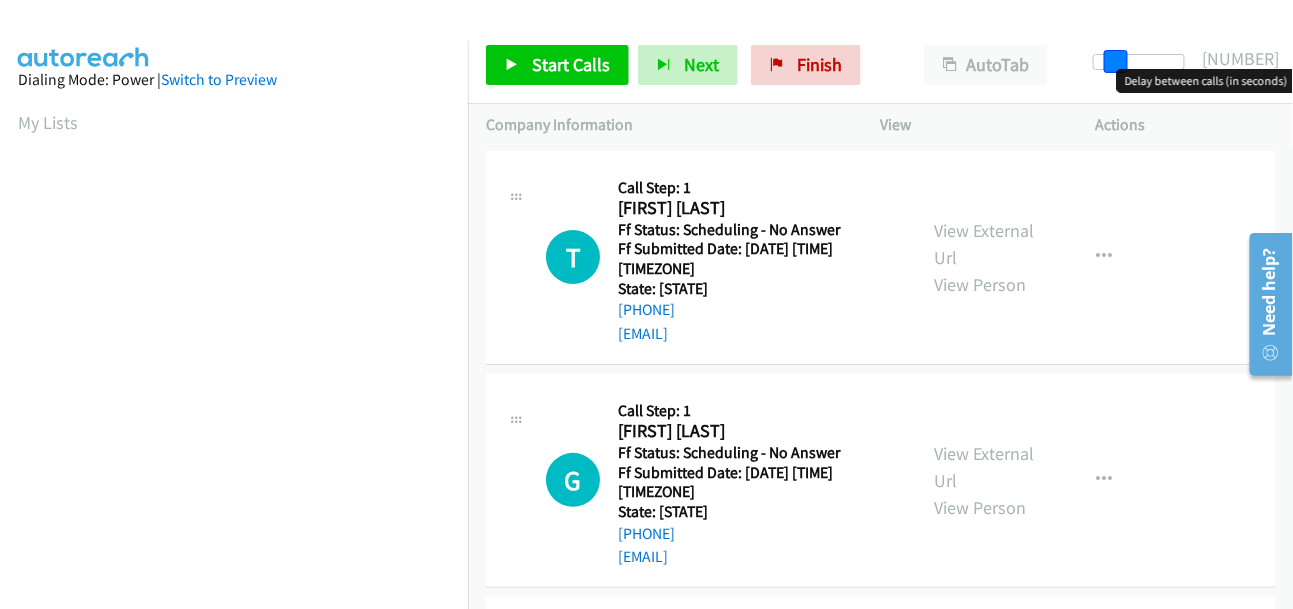 drag, startPoint x: 1156, startPoint y: 56, endPoint x: 1176, endPoint y: 52, distance: 20.396078 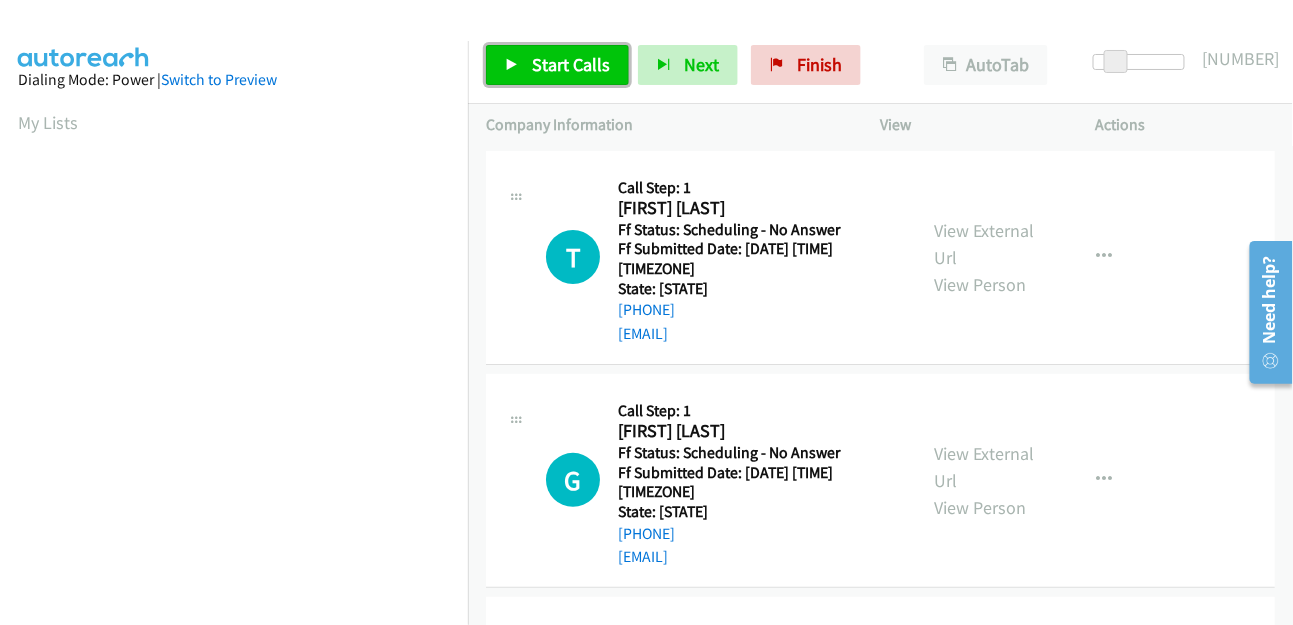 click on "Start Calls" at bounding box center (571, 64) 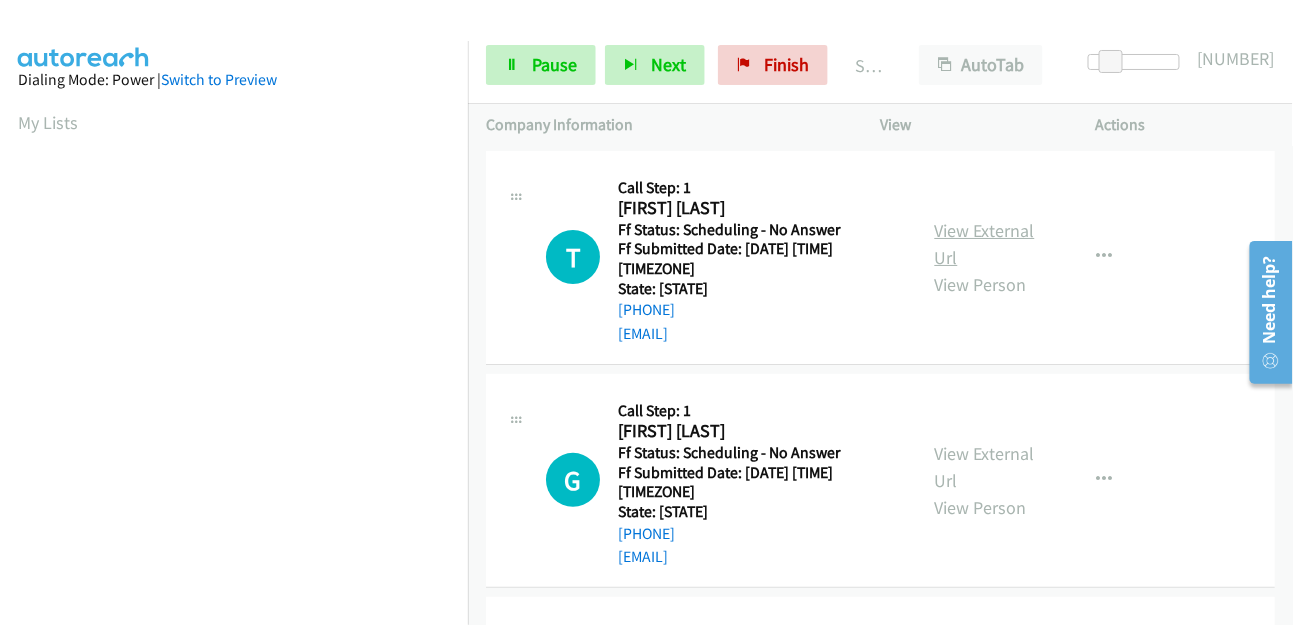 click on "View External Url" at bounding box center [985, 244] 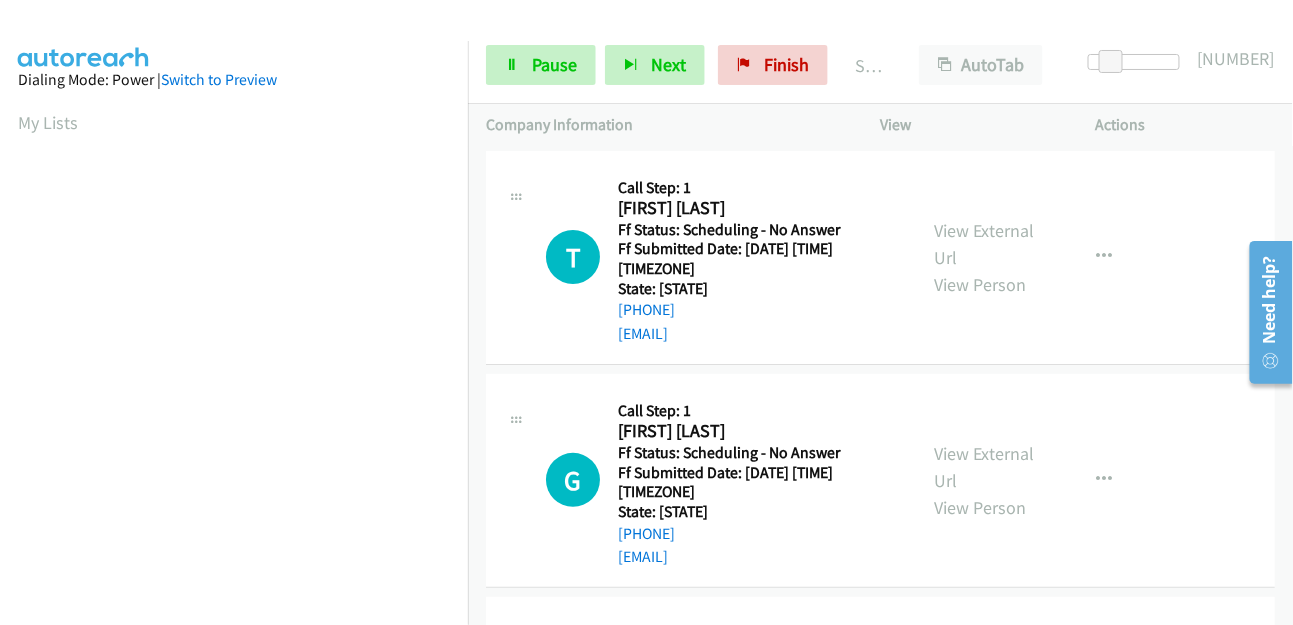 drag, startPoint x: 973, startPoint y: 427, endPoint x: 983, endPoint y: 438, distance: 14.866069 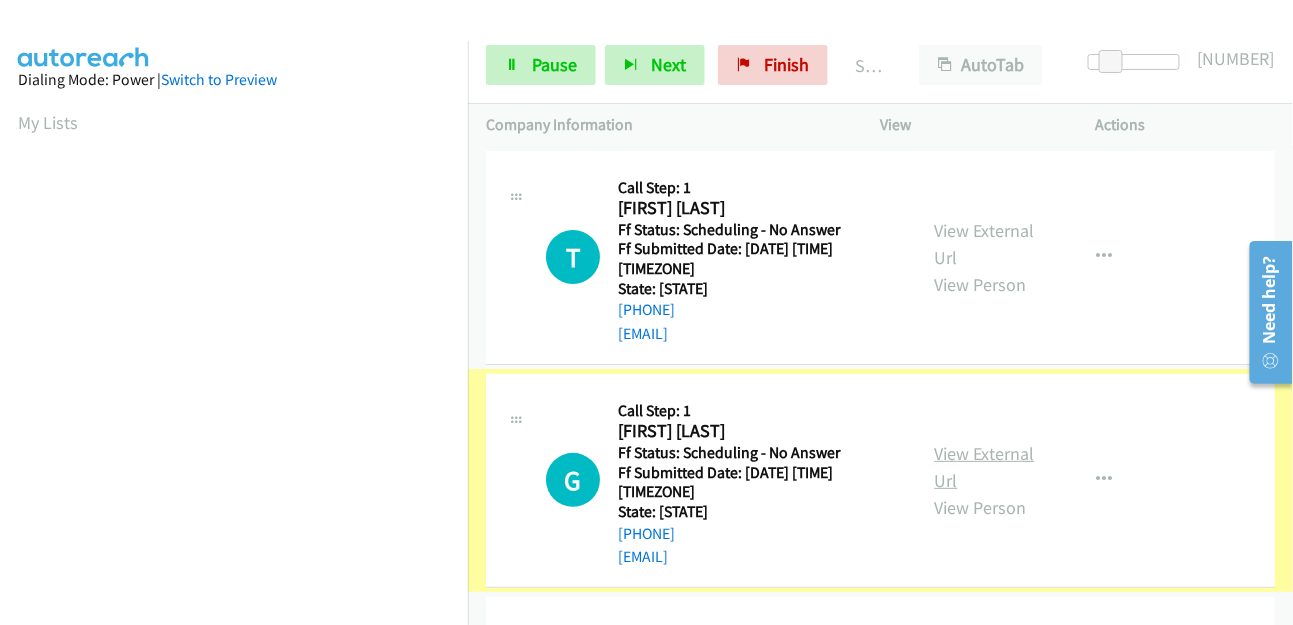 click on "View External Url" at bounding box center [985, 467] 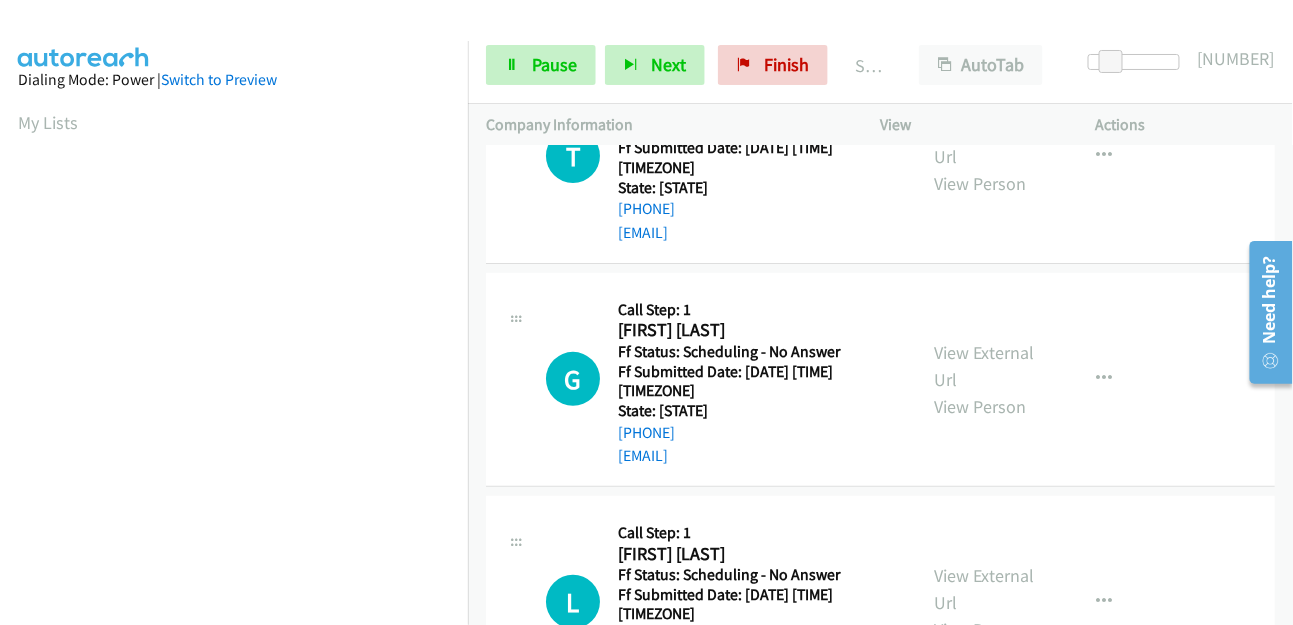 scroll, scrollTop: 222, scrollLeft: 0, axis: vertical 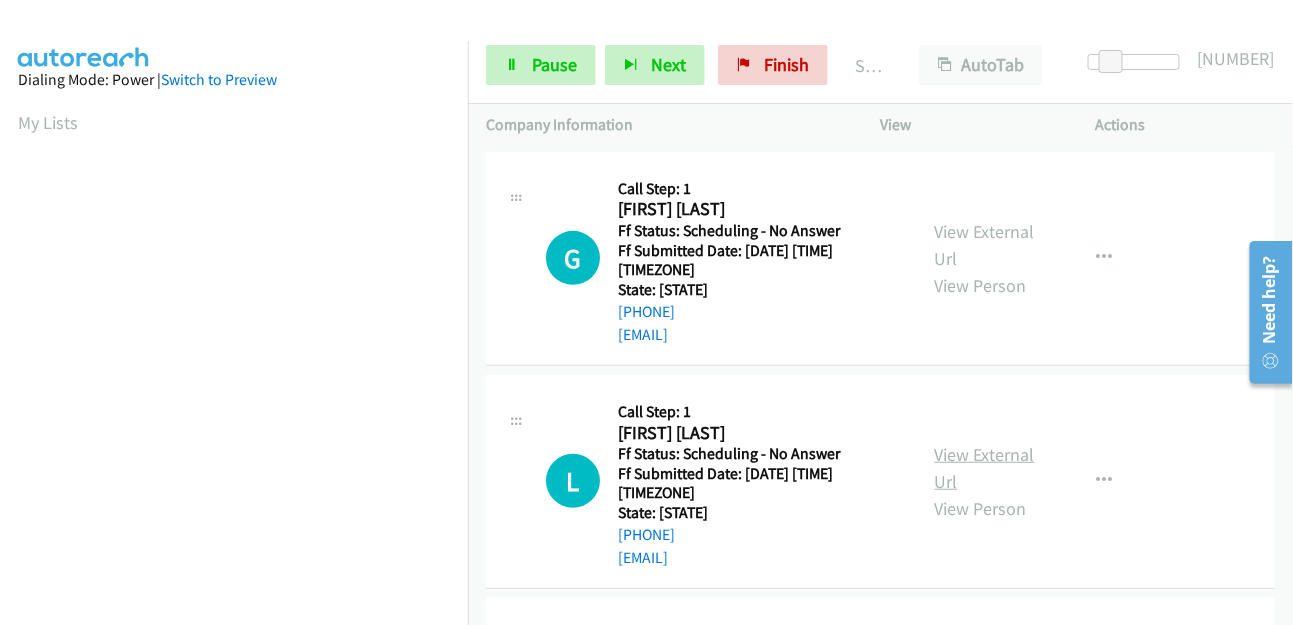 click on "View External Url" at bounding box center [985, 468] 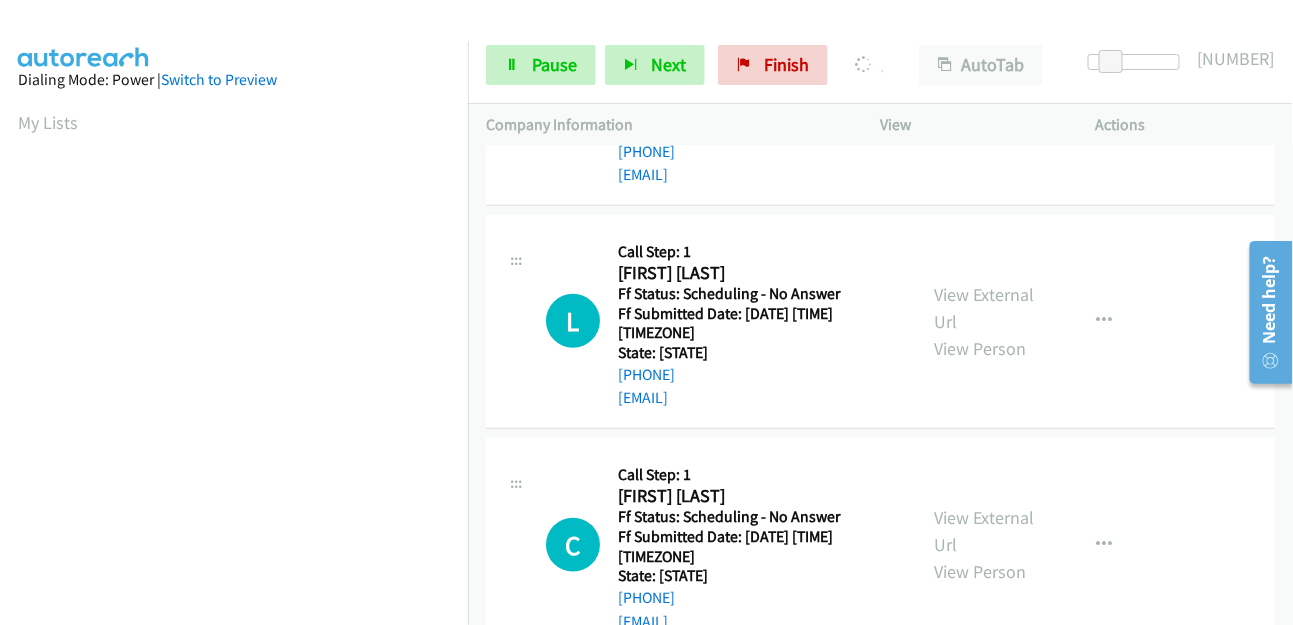 scroll, scrollTop: 444, scrollLeft: 0, axis: vertical 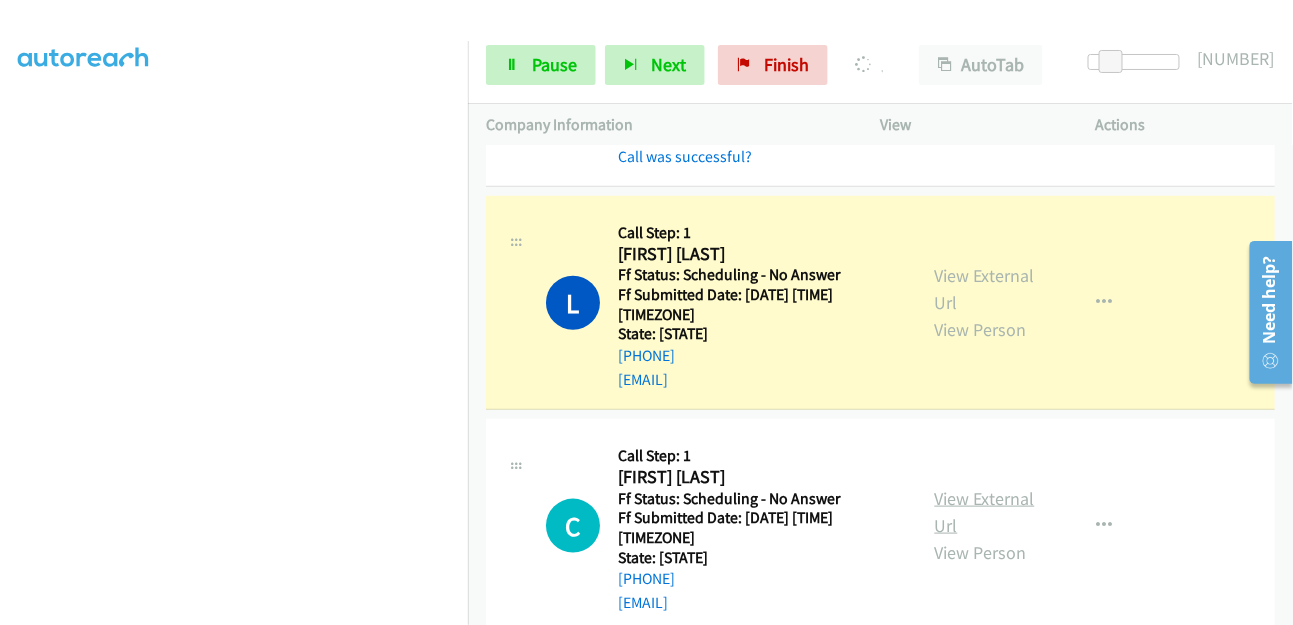 click on "View External Url" at bounding box center (985, 512) 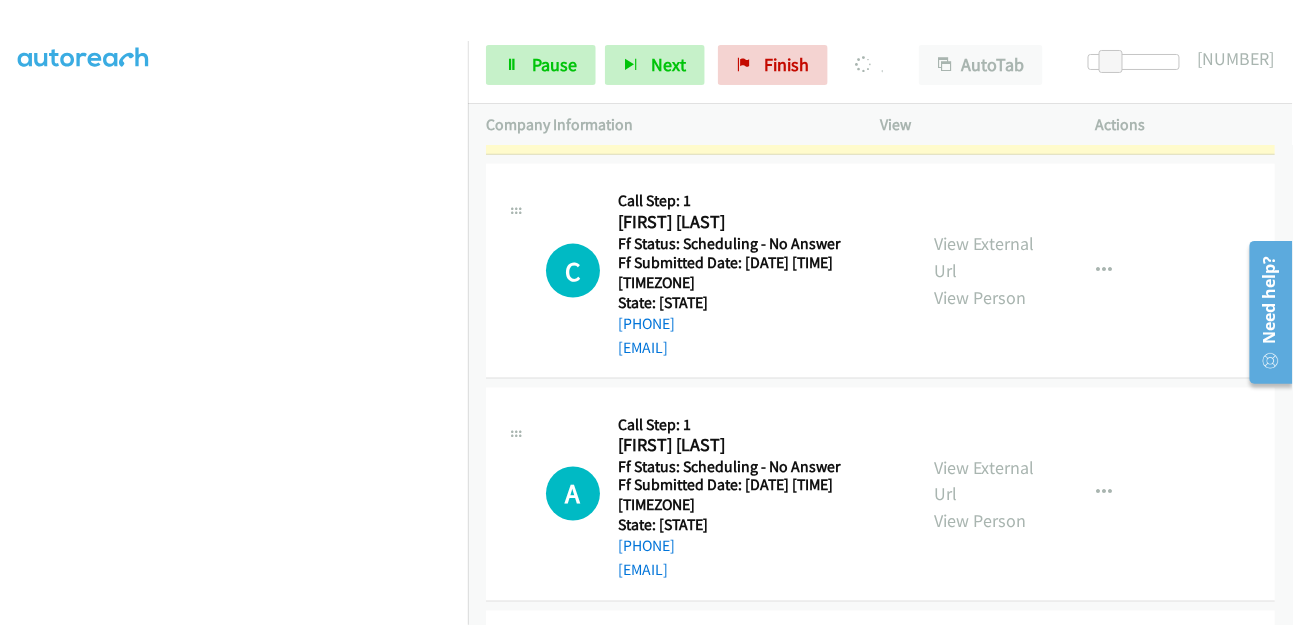 scroll, scrollTop: 709, scrollLeft: 0, axis: vertical 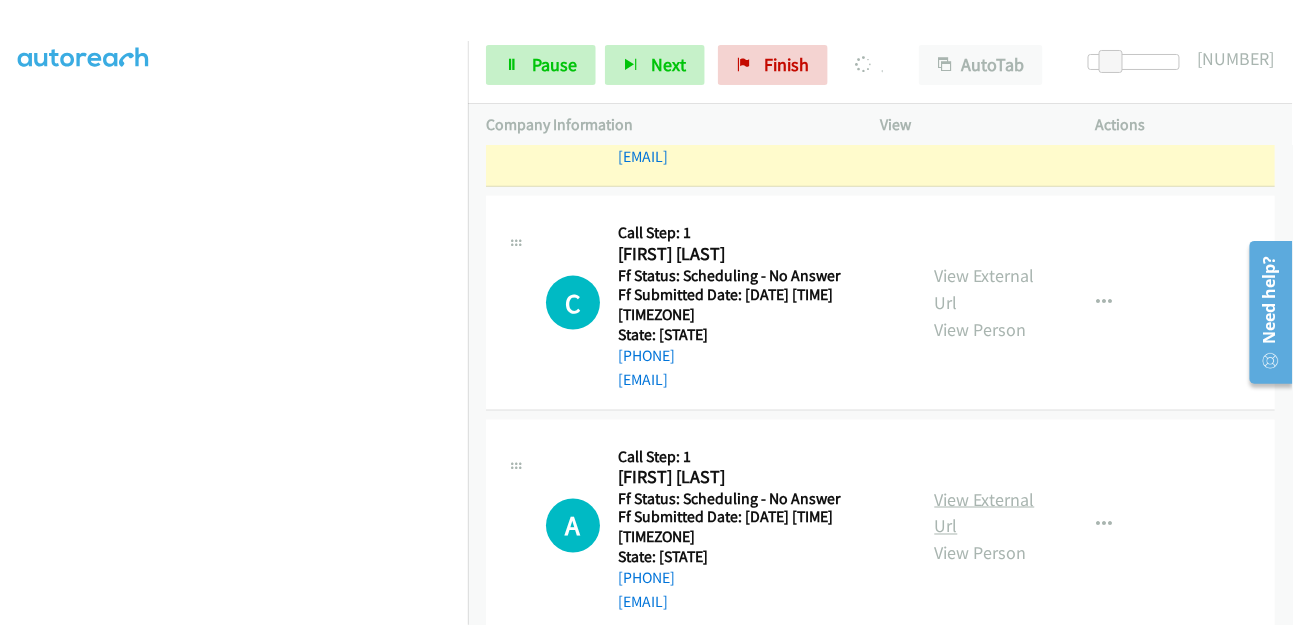 click on "View External Url" at bounding box center [985, 513] 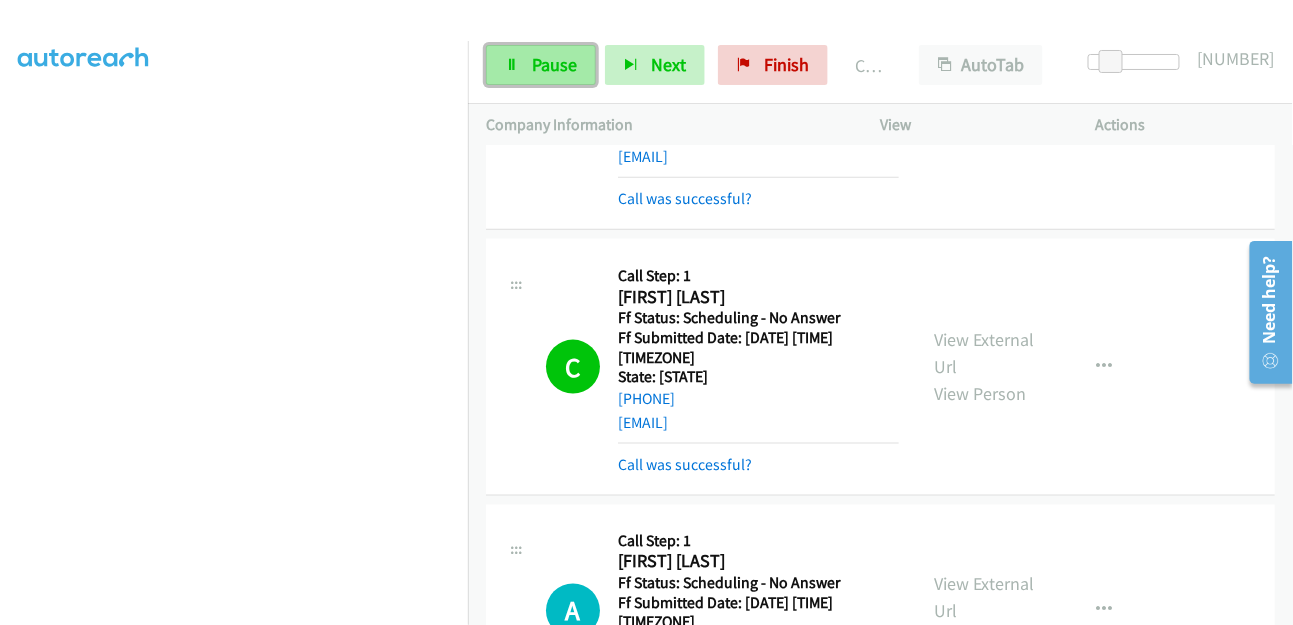 click on "Pause" at bounding box center (554, 64) 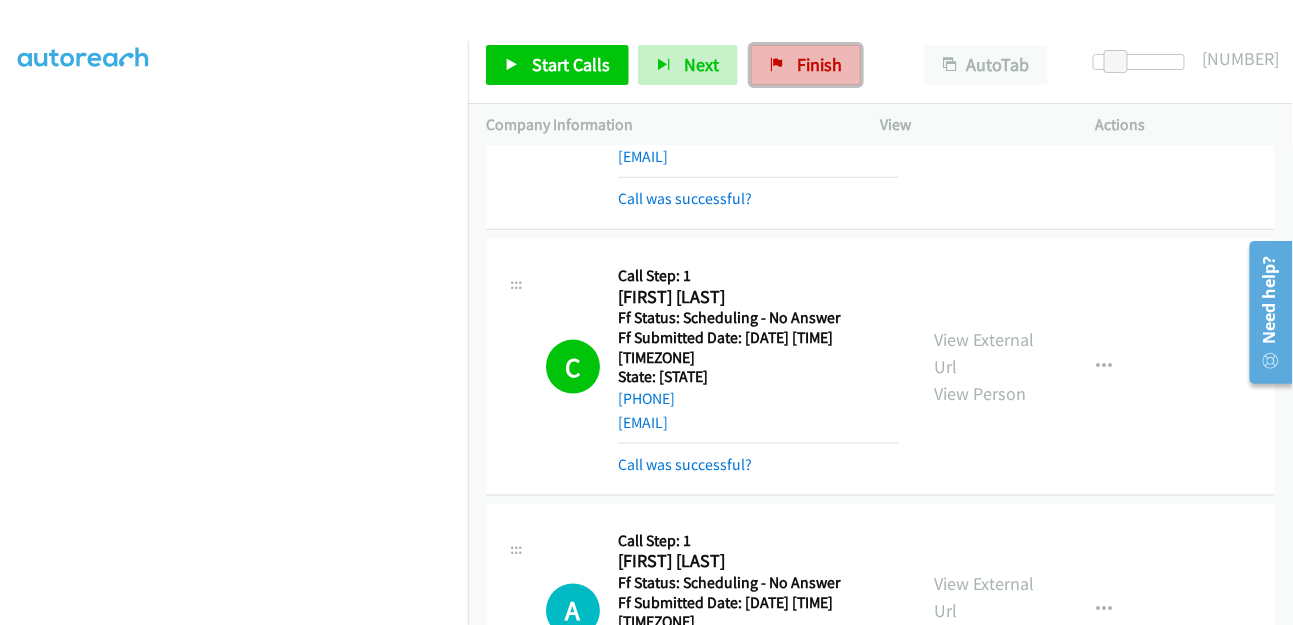 click on "Finish" at bounding box center [806, 65] 